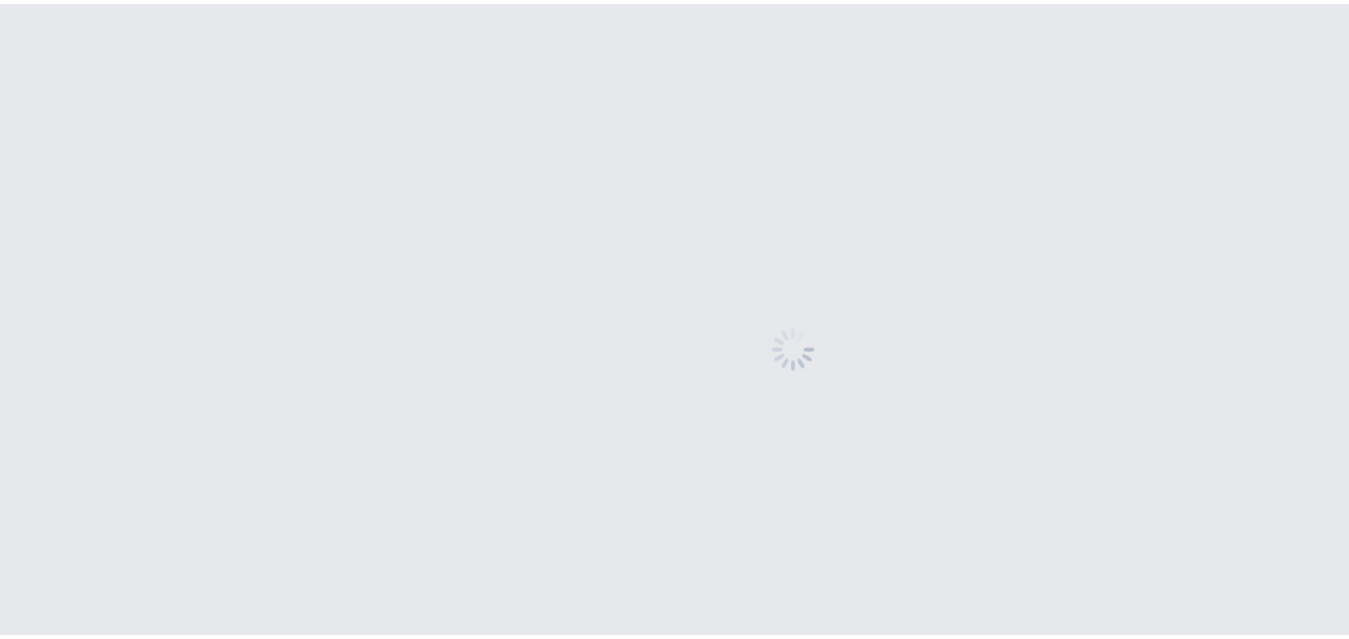 scroll, scrollTop: 0, scrollLeft: 0, axis: both 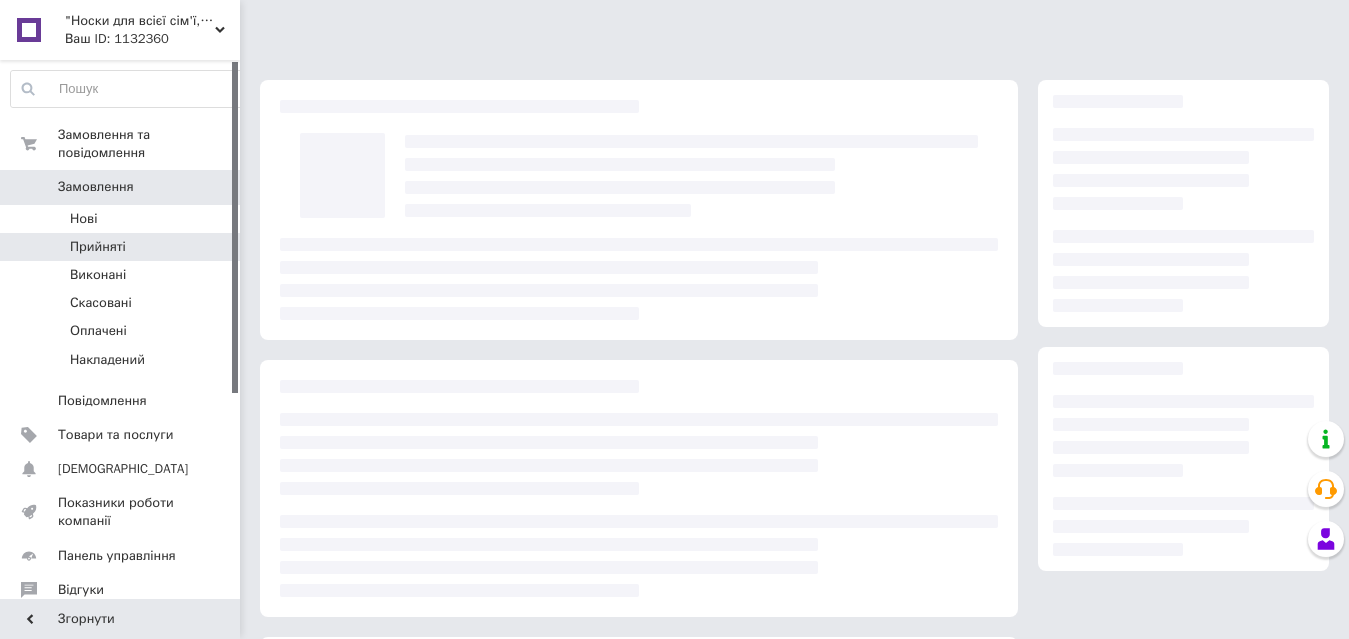 click on "Прийняті" at bounding box center [128, 247] 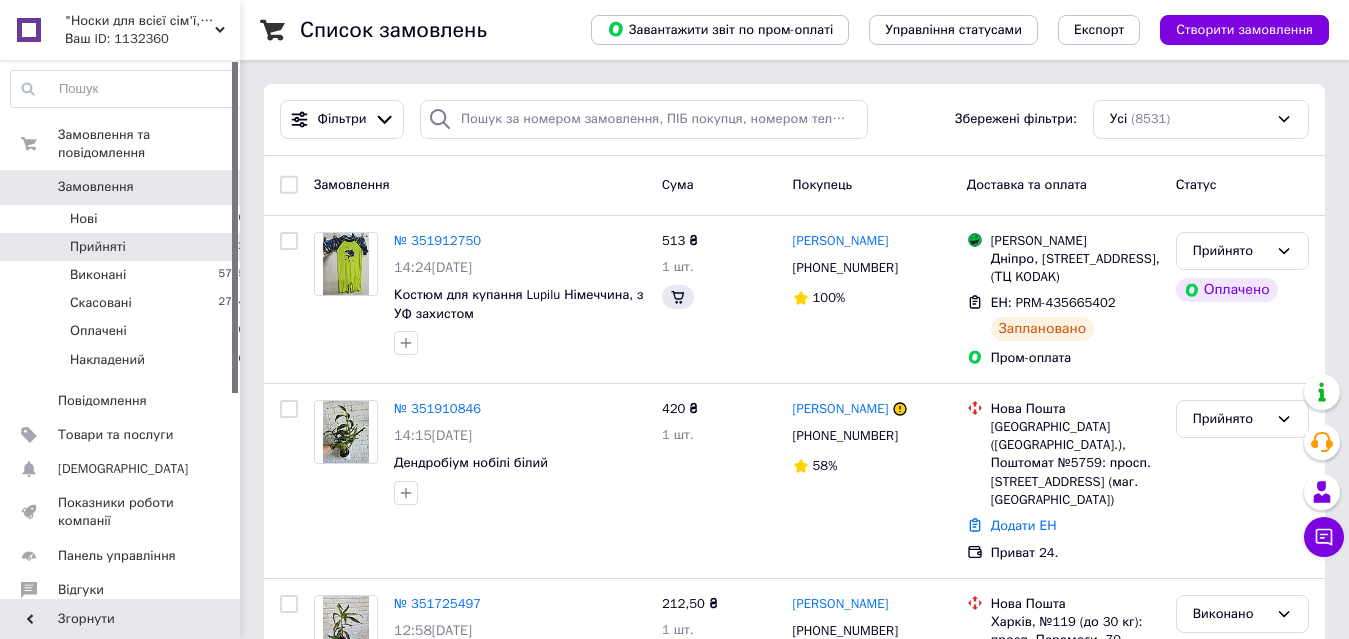 click on "Прийняті" at bounding box center (98, 247) 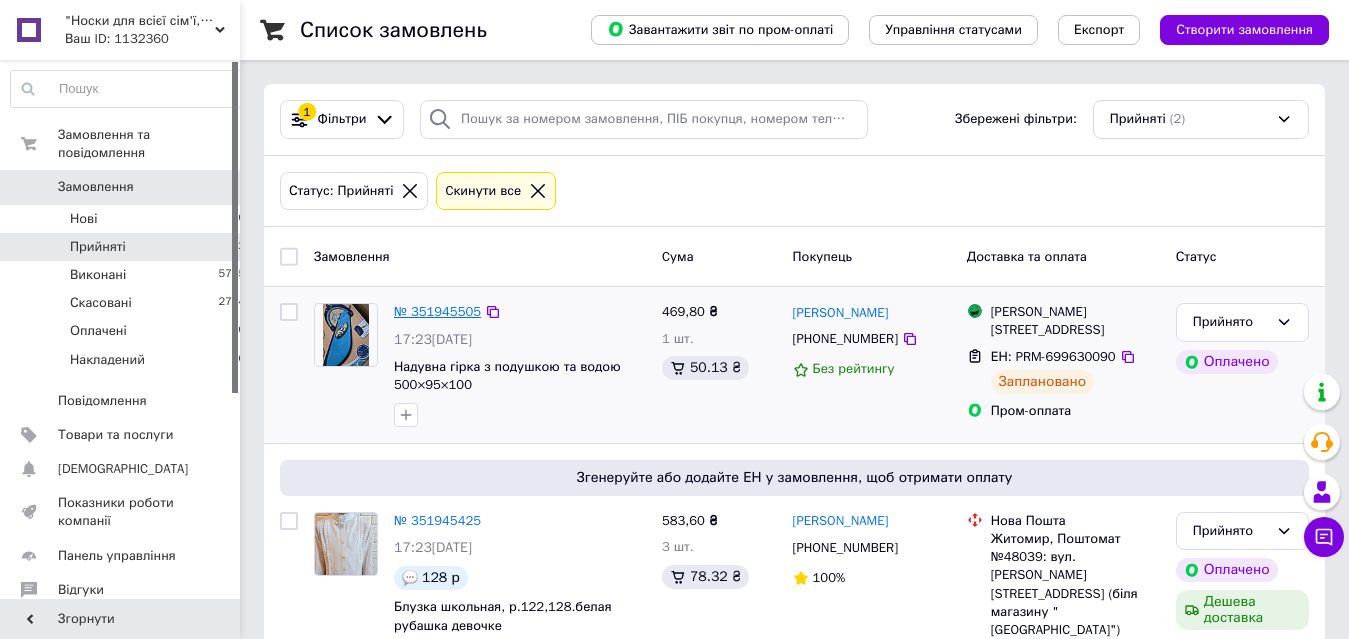 click on "№ 351945505" at bounding box center (437, 311) 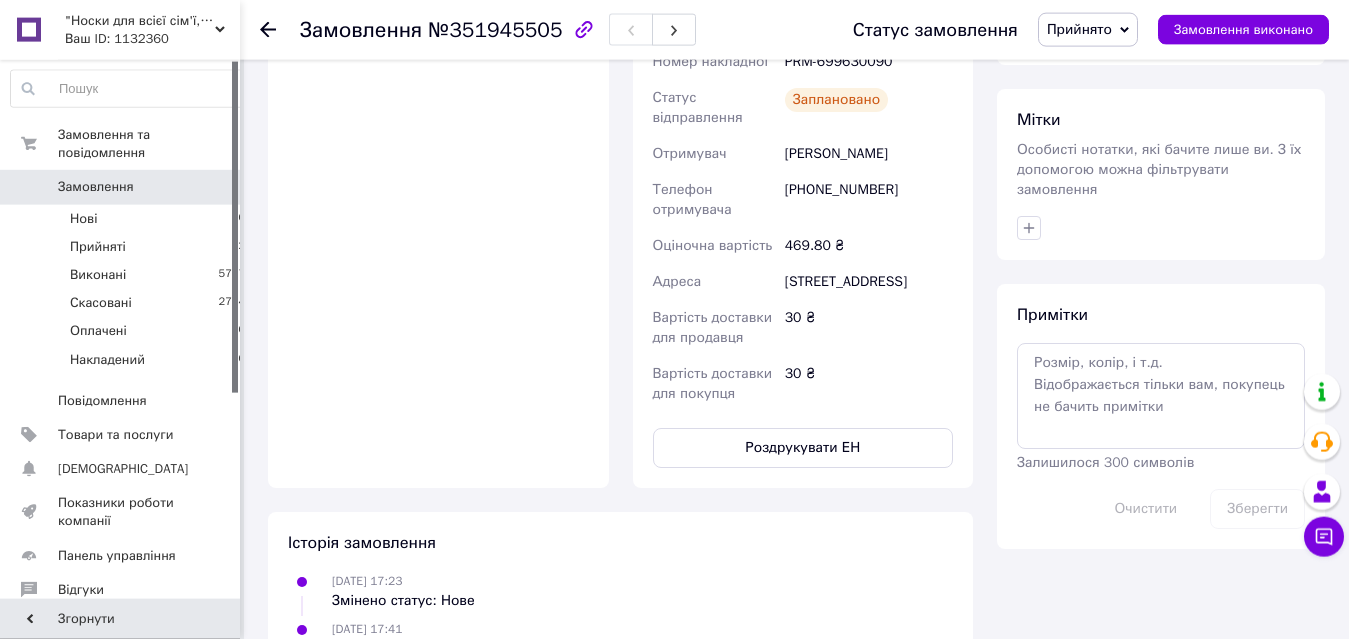 scroll, scrollTop: 1547, scrollLeft: 0, axis: vertical 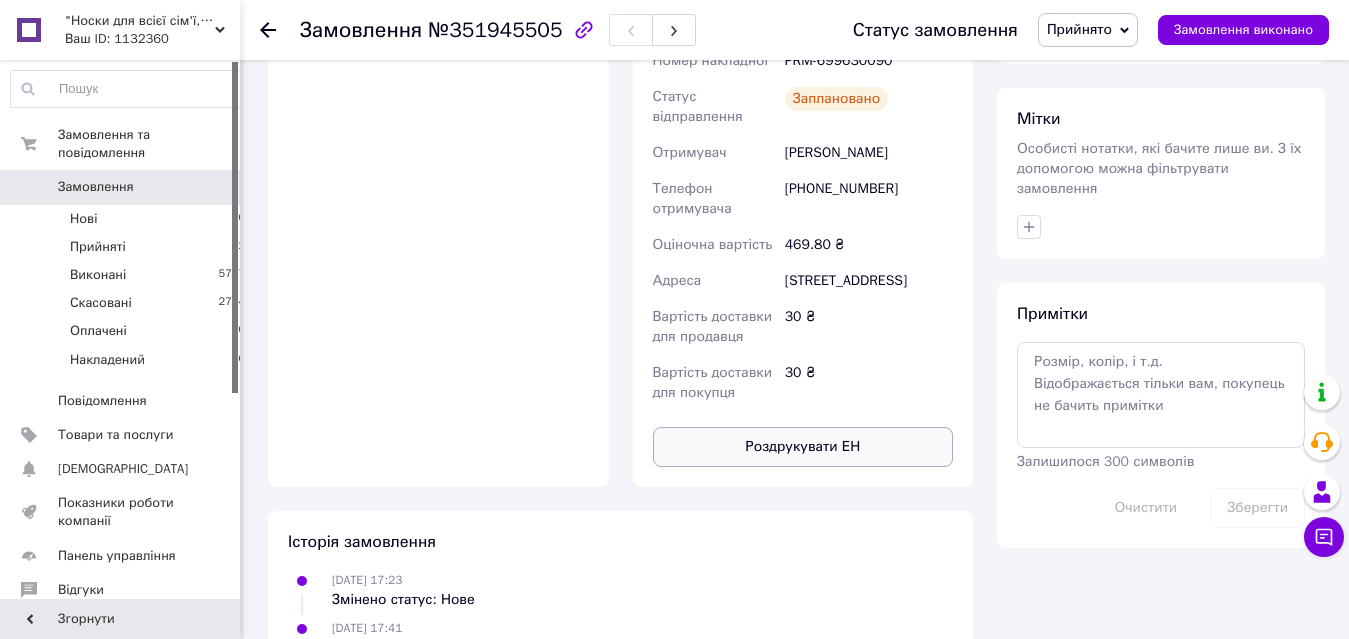 click on "Роздрукувати ЕН" at bounding box center [803, 447] 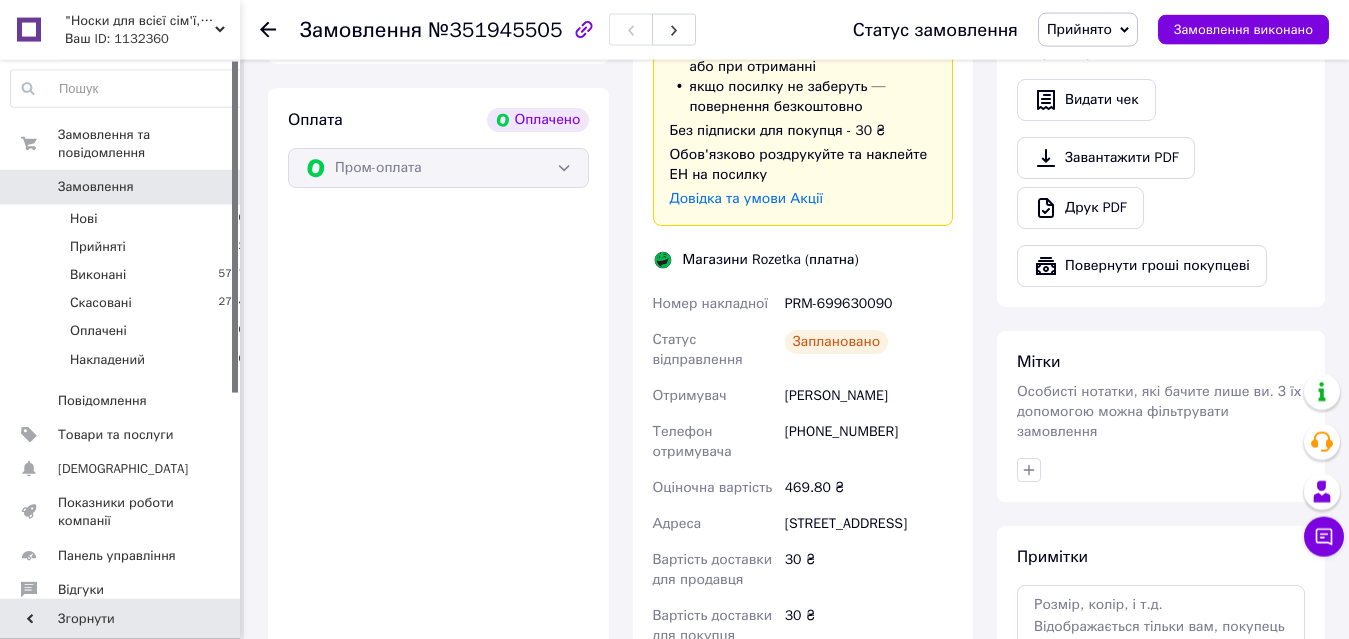 scroll, scrollTop: 1275, scrollLeft: 0, axis: vertical 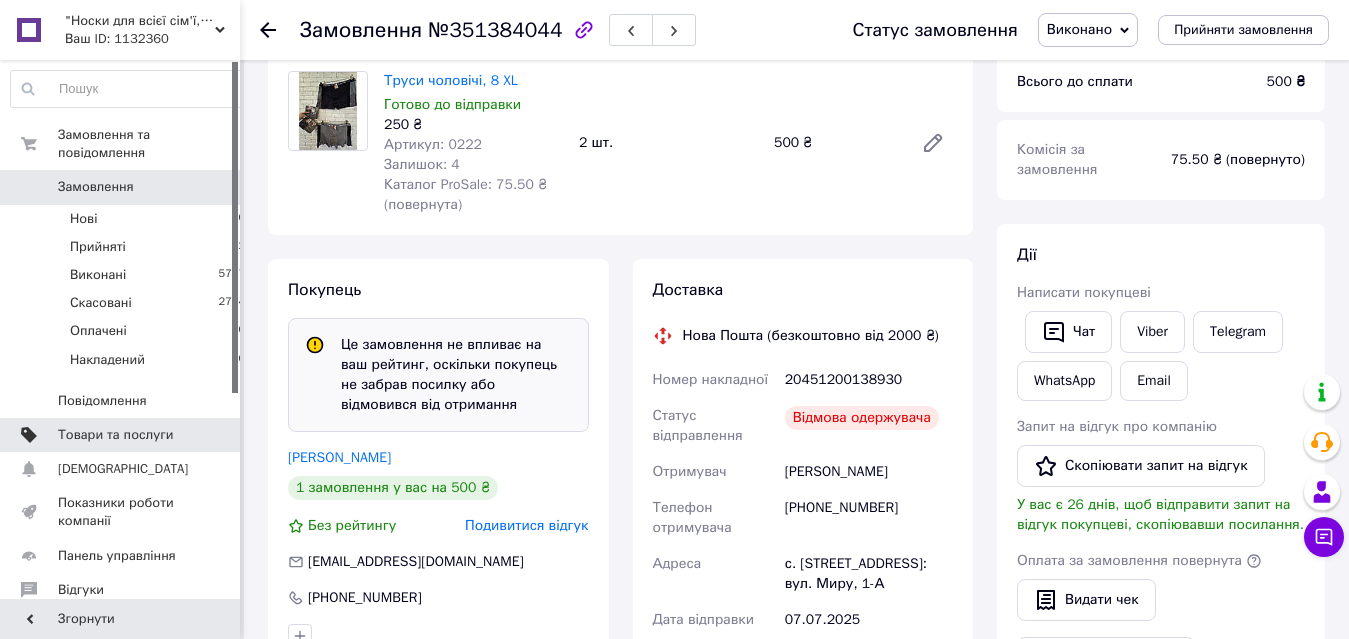 click on "Товари та послуги" at bounding box center [115, 435] 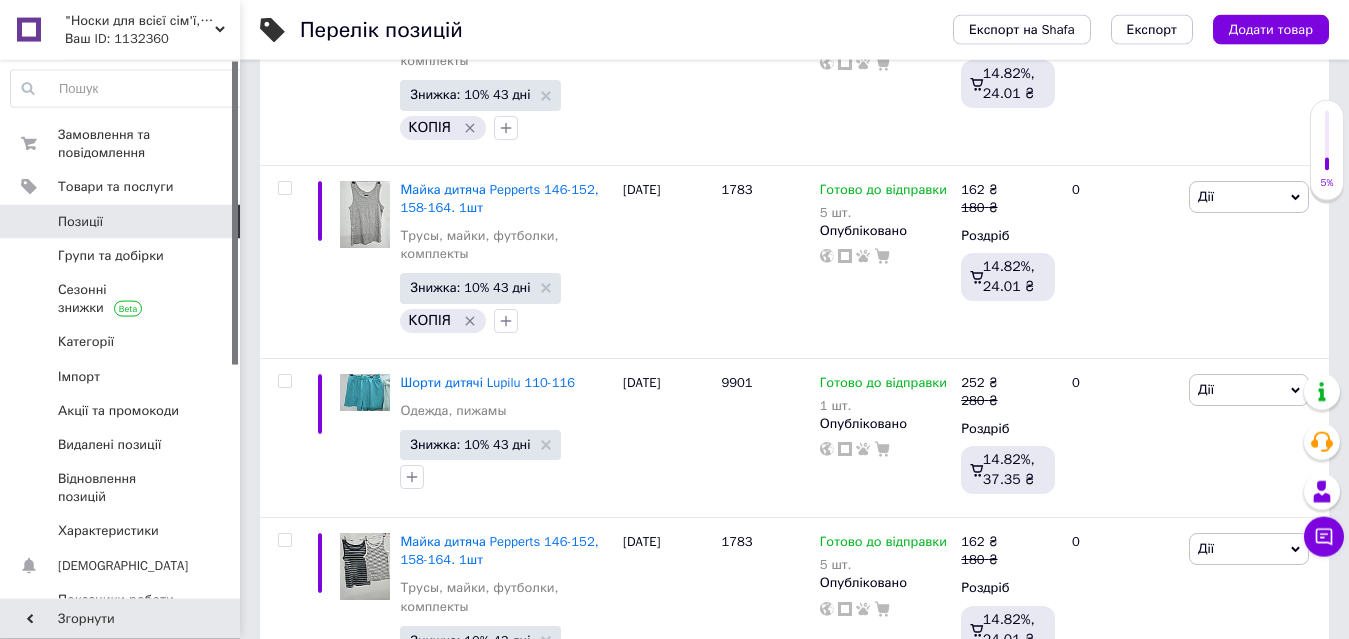 scroll, scrollTop: 545, scrollLeft: 0, axis: vertical 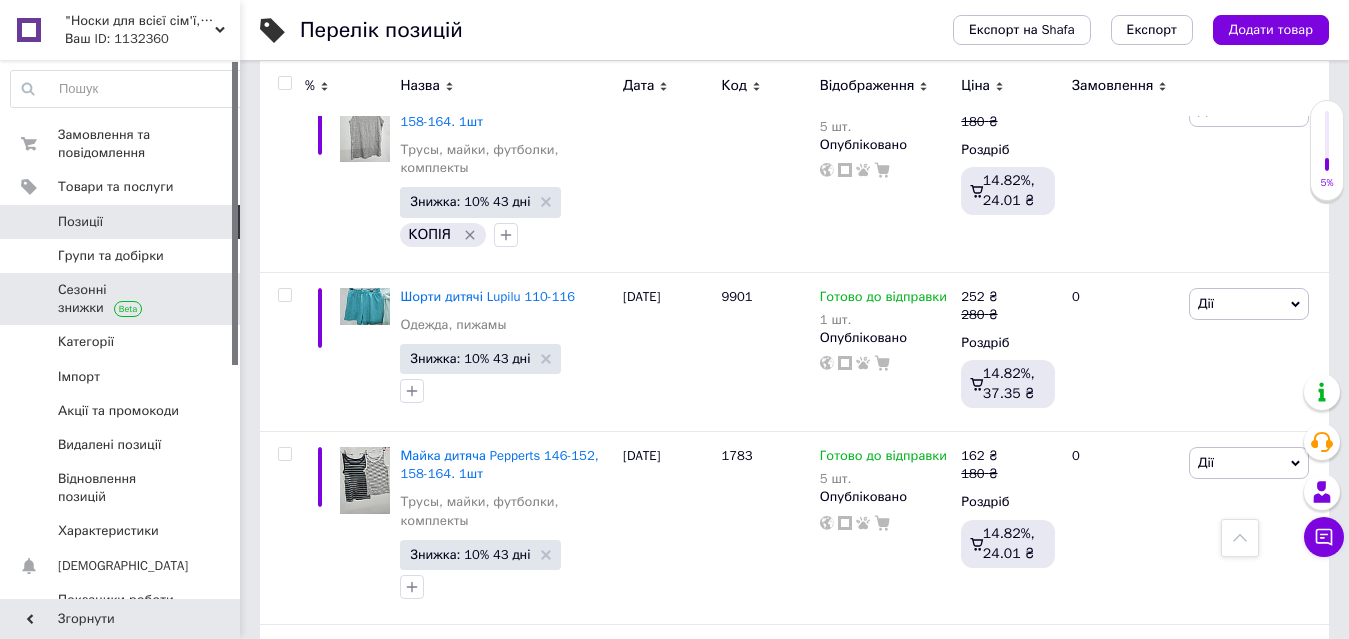 click on "Сезонні знижки" at bounding box center (121, 299) 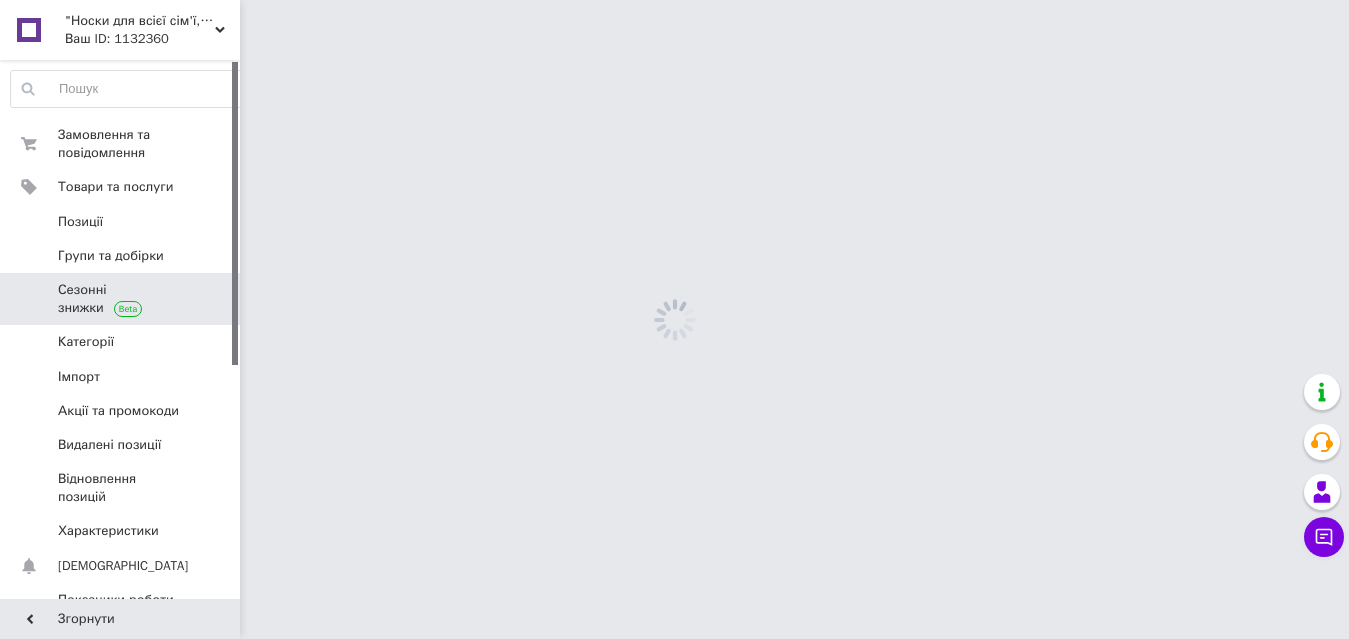 scroll, scrollTop: 0, scrollLeft: 0, axis: both 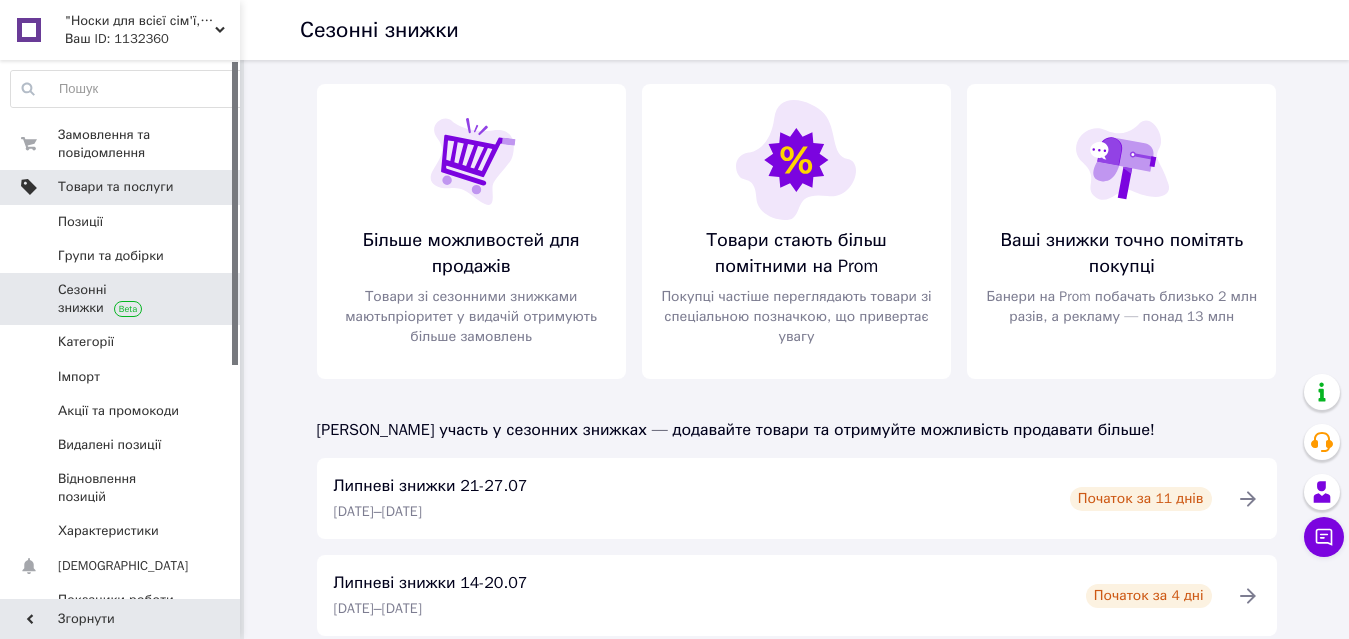 click on "Товари та послуги" at bounding box center [115, 187] 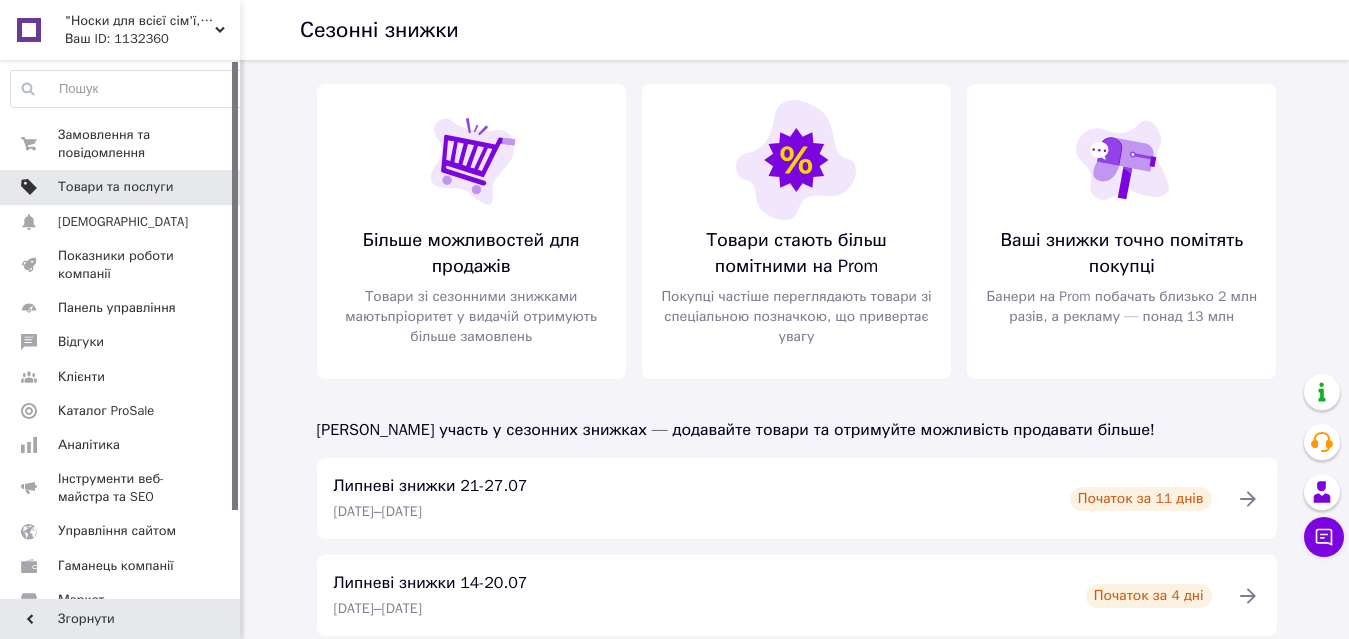 click on "Товари та послуги" at bounding box center (128, 187) 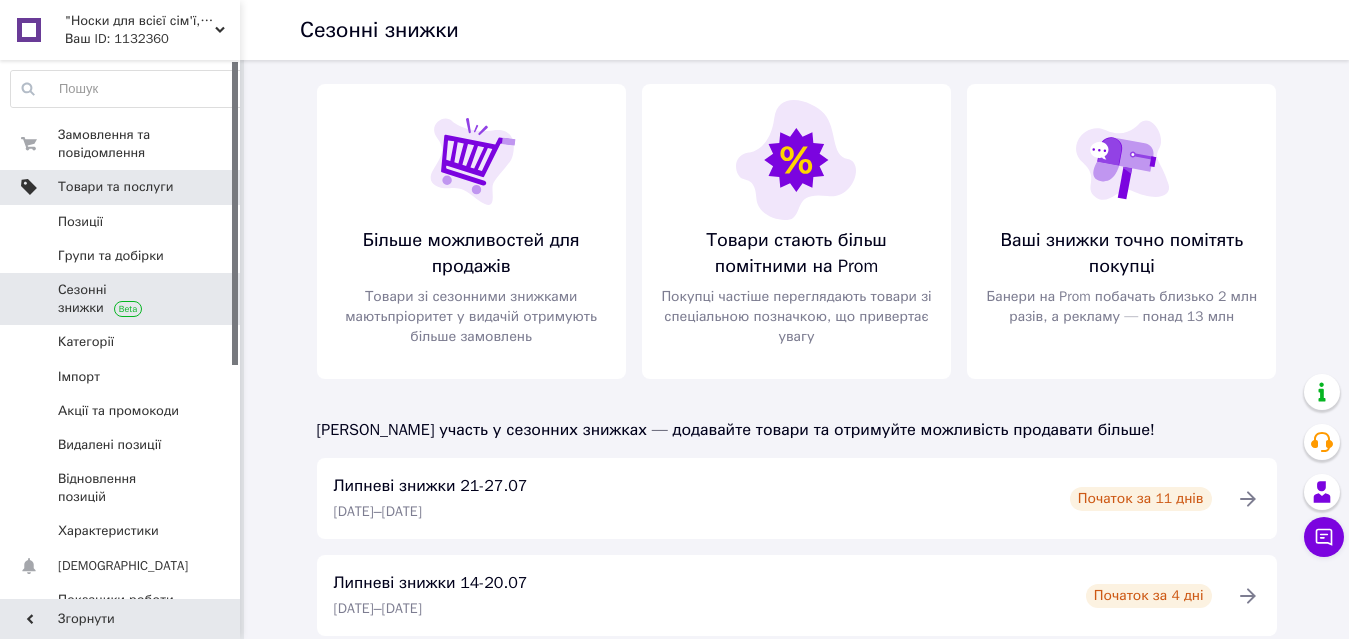 click on "Товари та послуги" at bounding box center (115, 187) 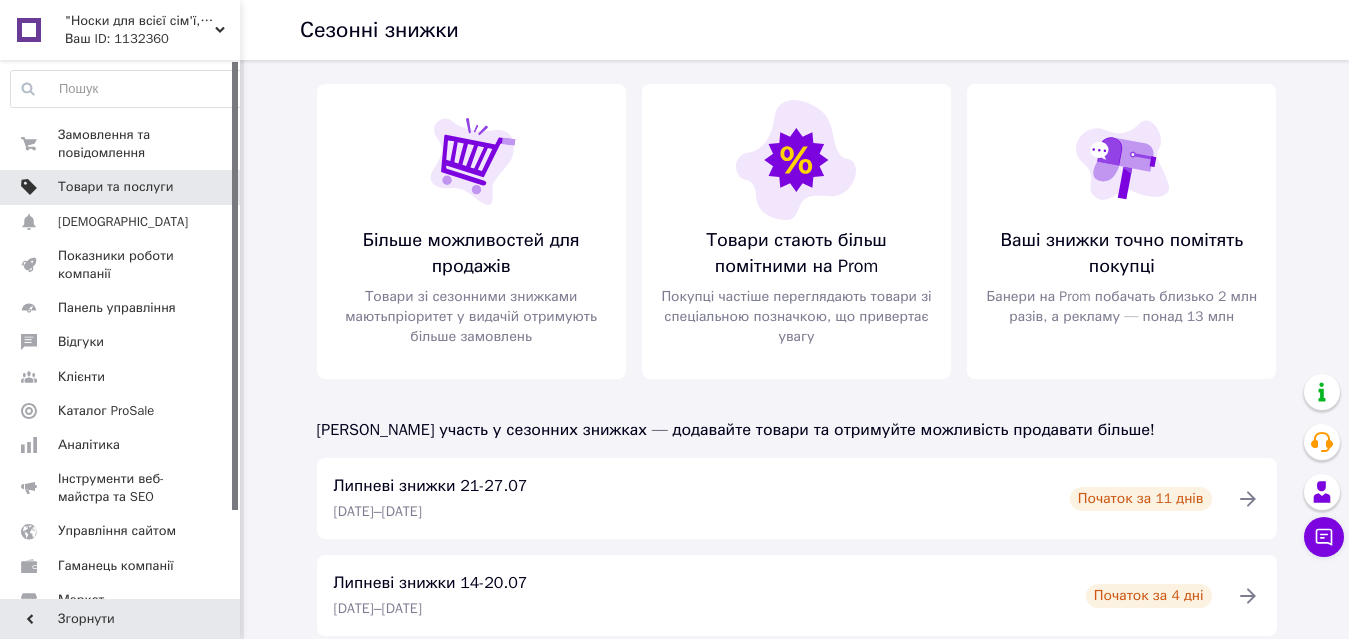 click on "Товари та послуги" at bounding box center (115, 187) 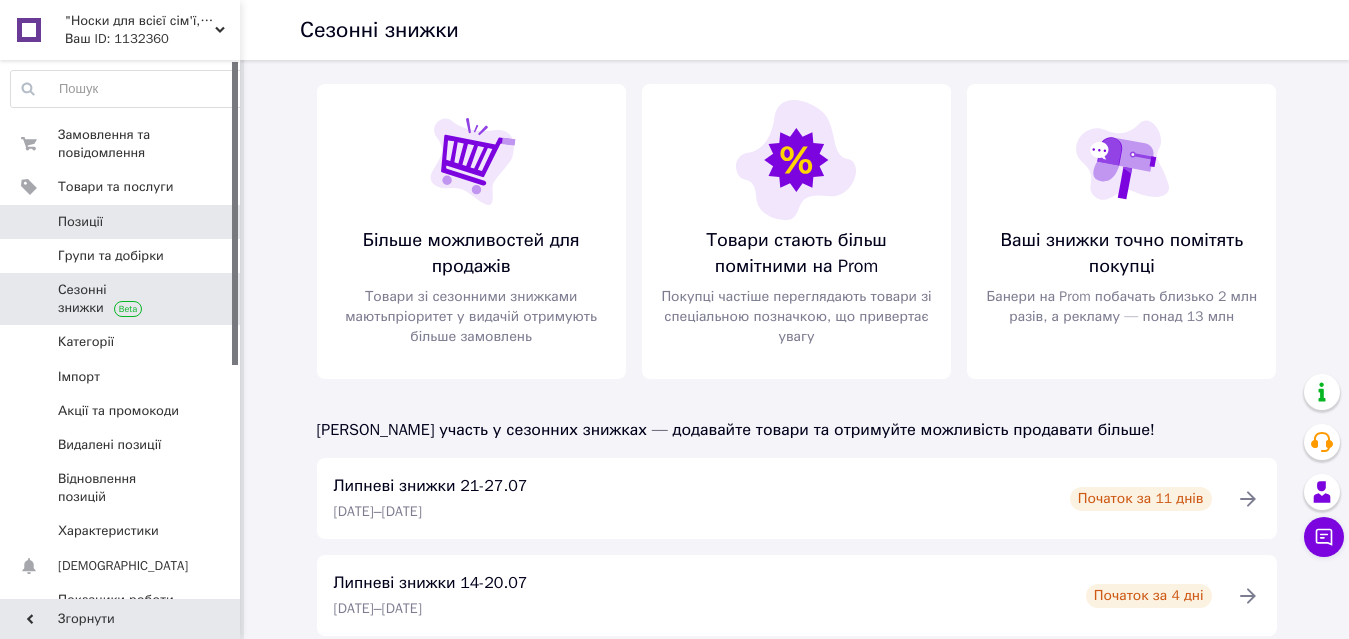 click on "Позиції" at bounding box center (121, 222) 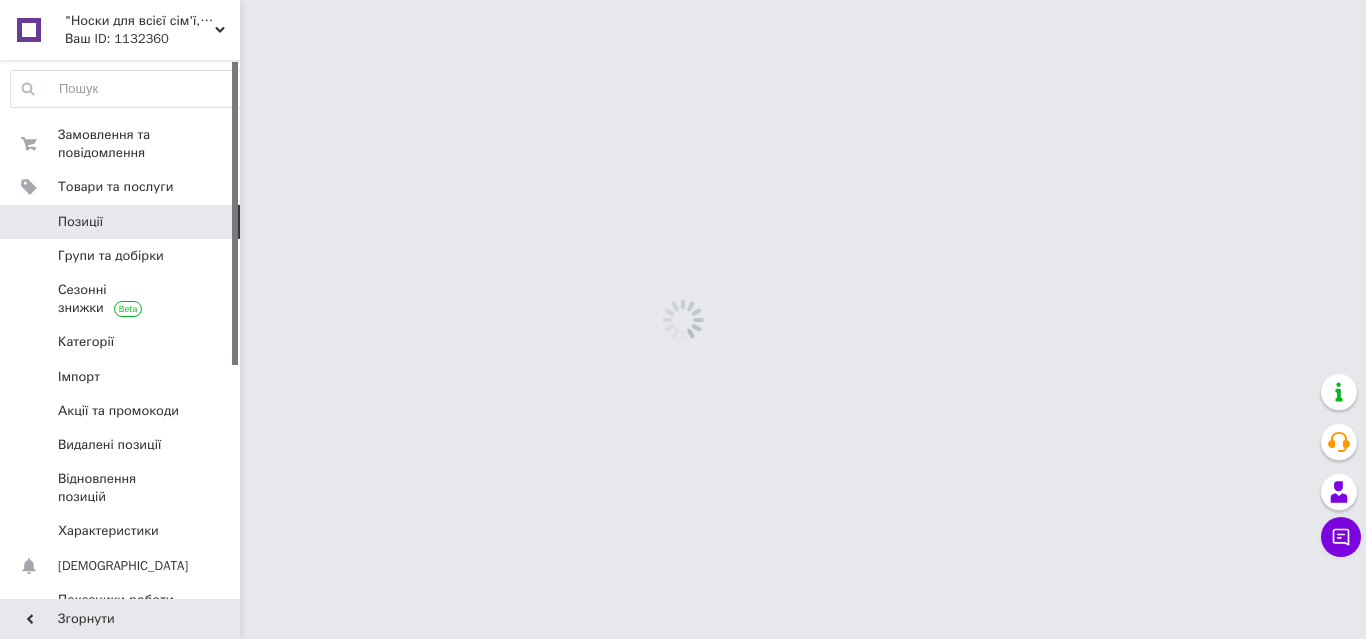 click on ""Носки для всієї сім'ї, одяг, взуття та інші товари" Ваш ID: 1132360 Сайт "Носки для всієї сім'ї, одяг, взутт... Кабінет покупця Перевірити стан системи Сторінка на порталі Довідка Вийти Замовлення та повідомлення 0 0 Товари та послуги Позиції Групи та добірки Сезонні знижки Категорії Імпорт Акції та промокоди Видалені позиції Відновлення позицій Характеристики Сповіщення 0 0 Показники роботи компанії Панель управління Відгуки Клієнти Каталог ProSale Аналітика Інструменти веб-майстра та SEO Управління сайтом" at bounding box center (683, 0) 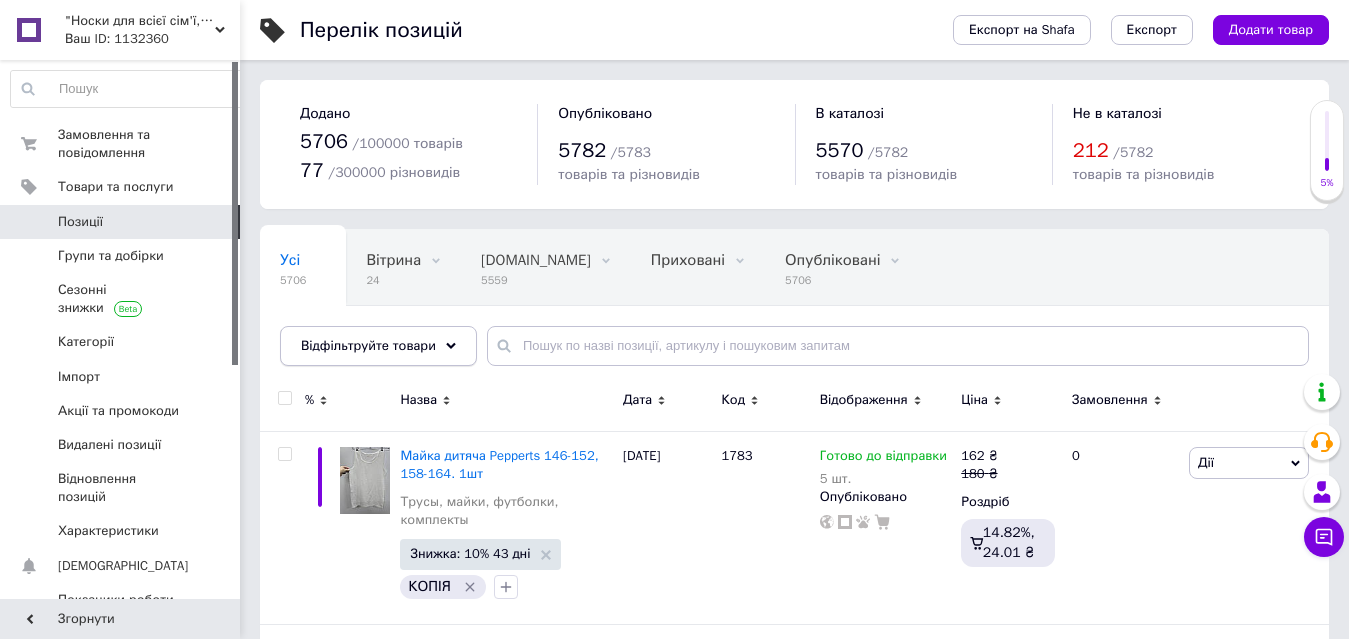 click 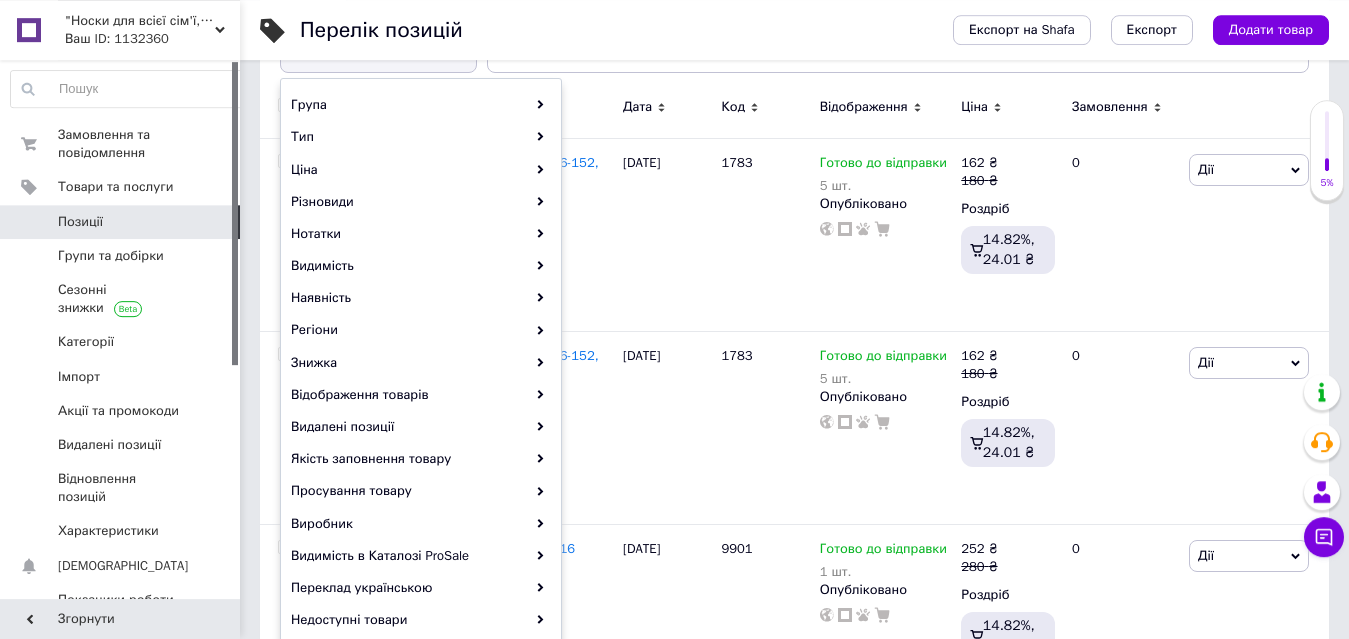 scroll, scrollTop: 300, scrollLeft: 0, axis: vertical 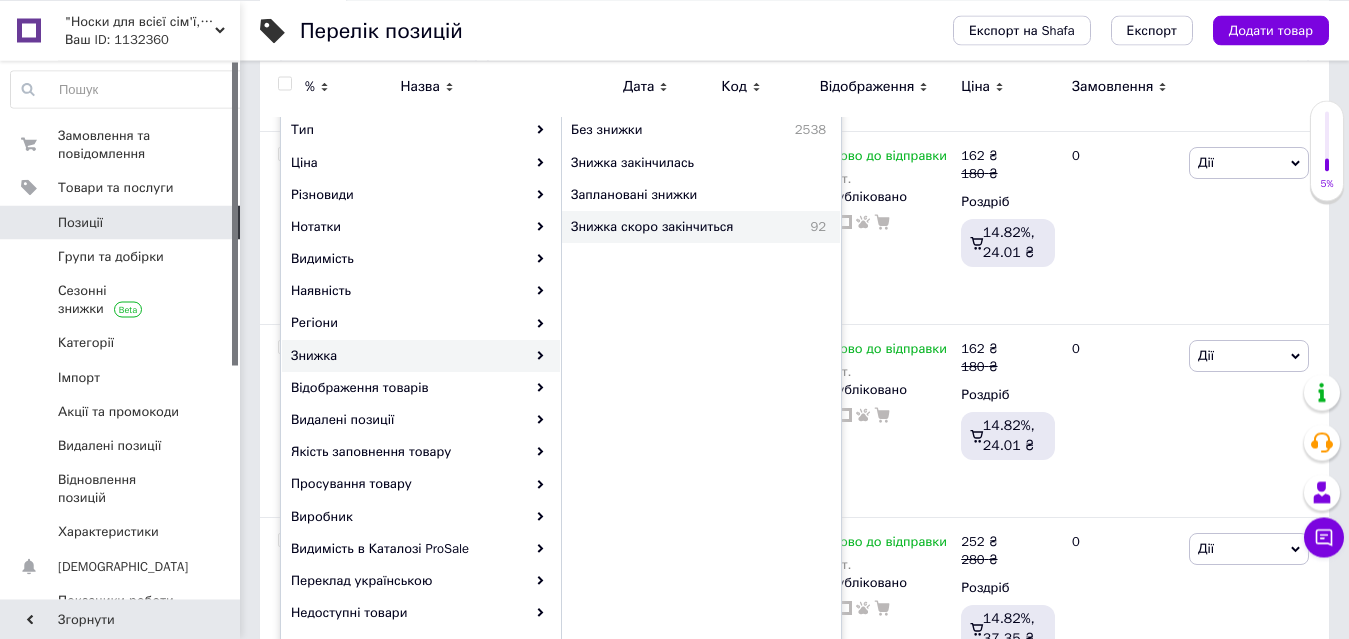click on "Знижка скоро закінчиться" at bounding box center [681, 227] 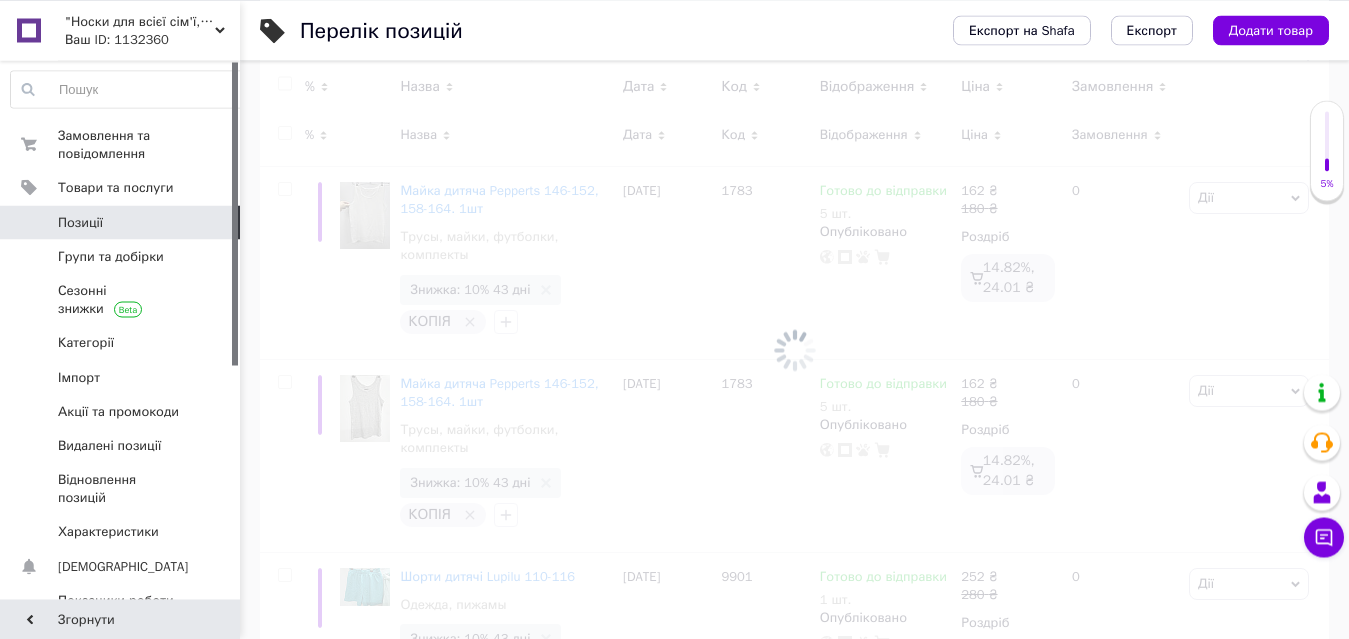 scroll, scrollTop: 0, scrollLeft: 91, axis: horizontal 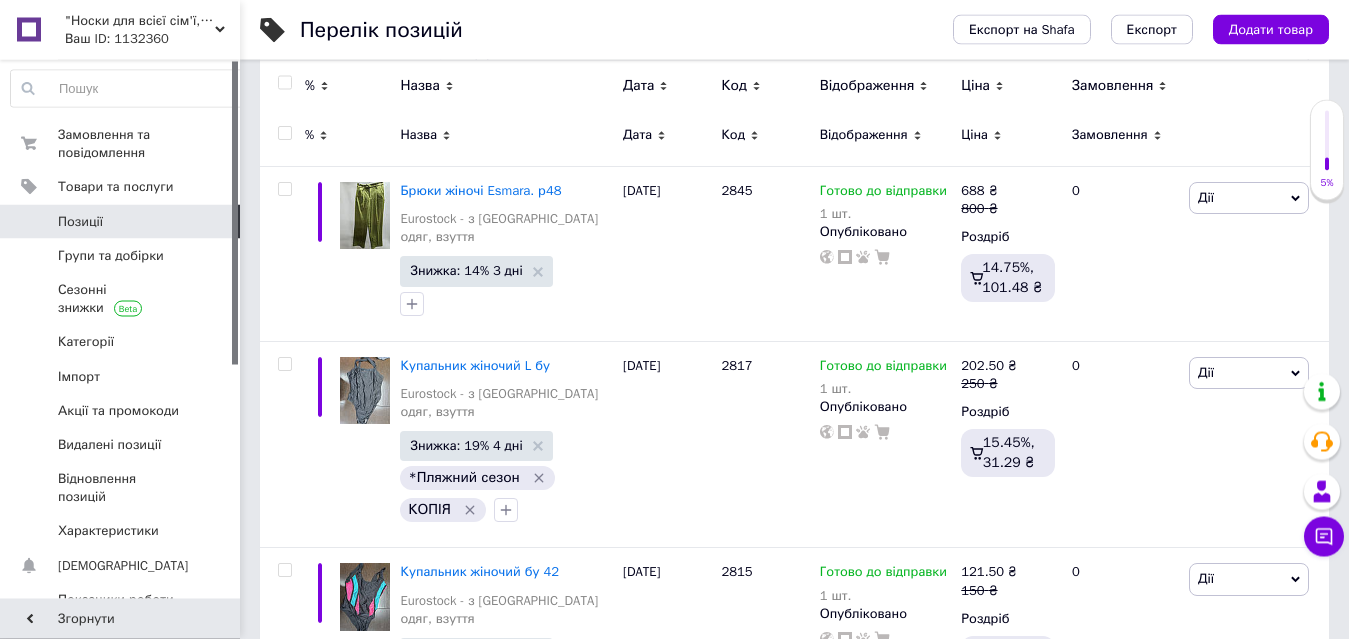 click at bounding box center (284, 134) 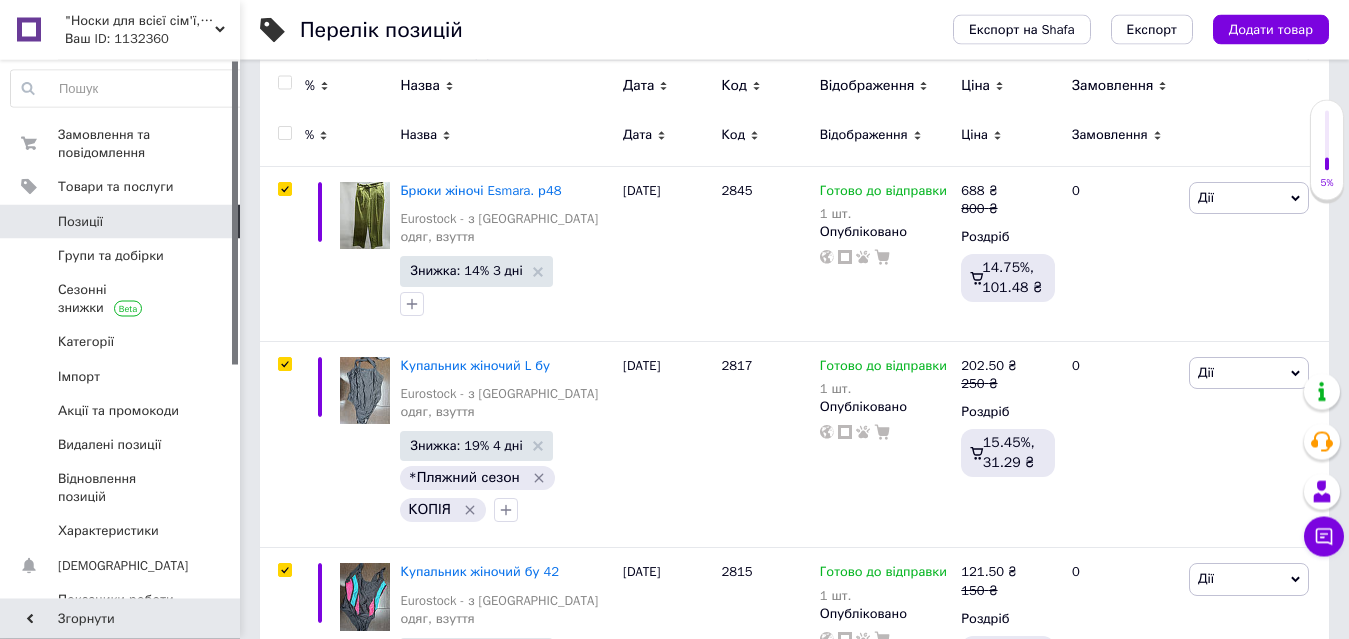 checkbox on "true" 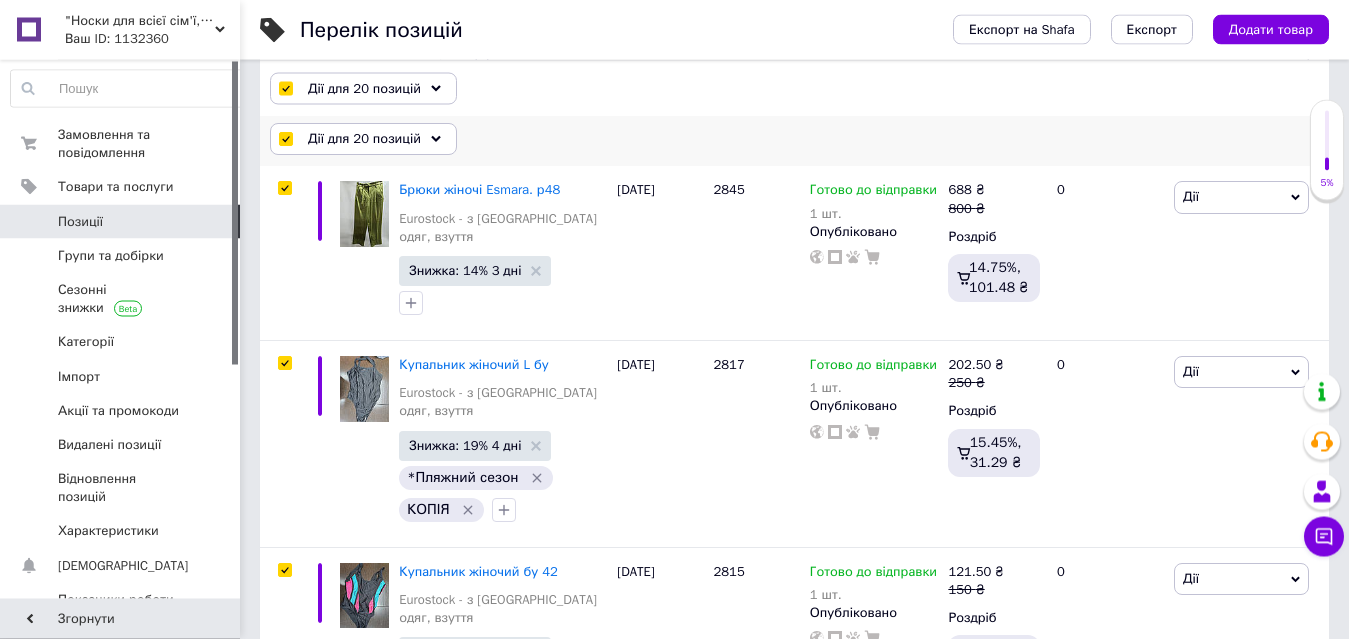 scroll, scrollTop: 300, scrollLeft: 0, axis: vertical 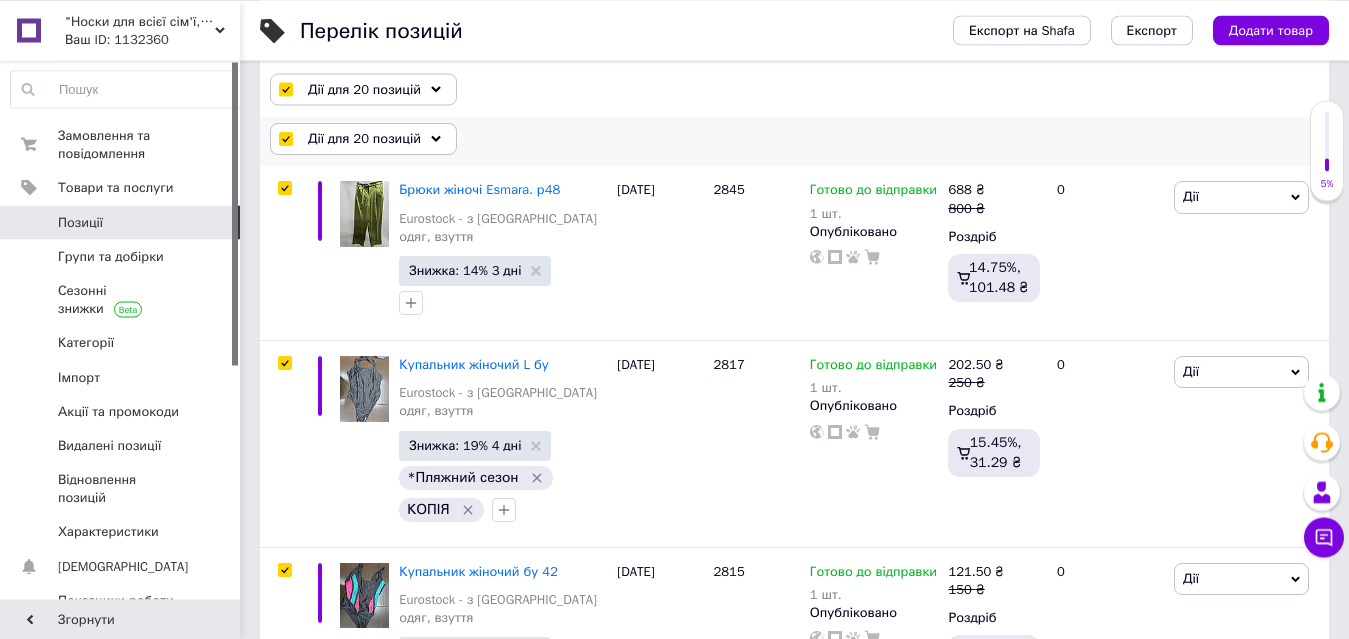 click on "Дії для 20 позицій" at bounding box center (364, 139) 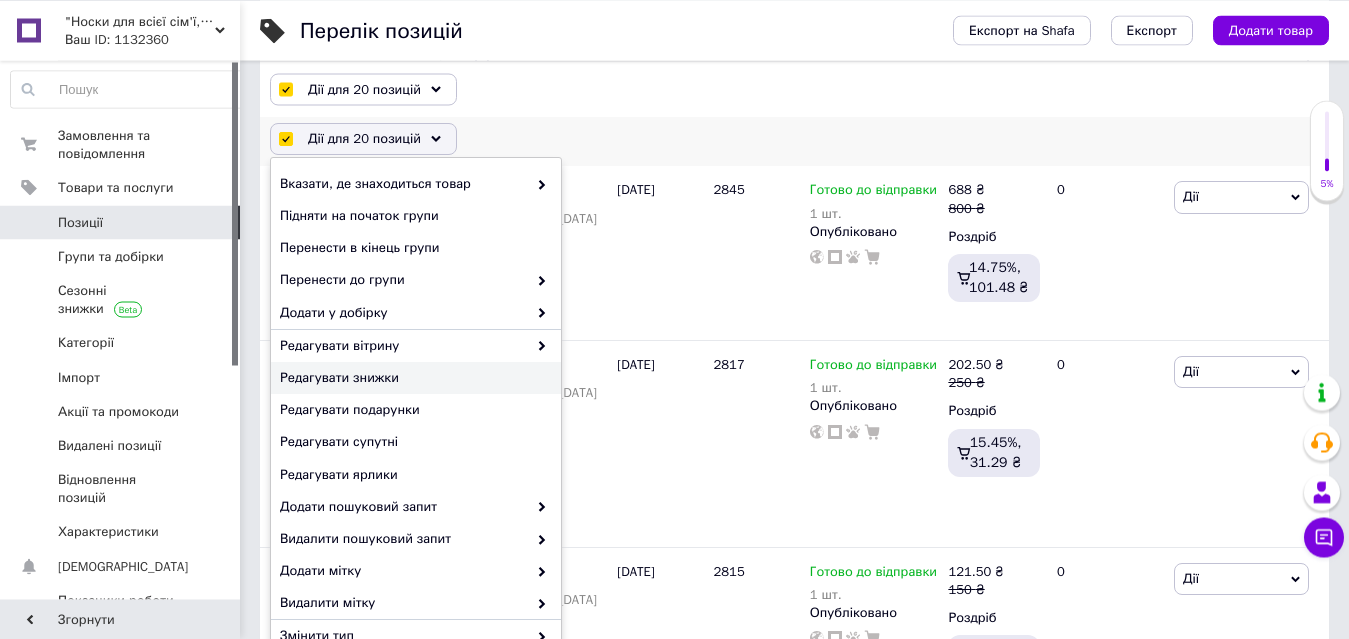 click on "Редагувати знижки" at bounding box center (413, 378) 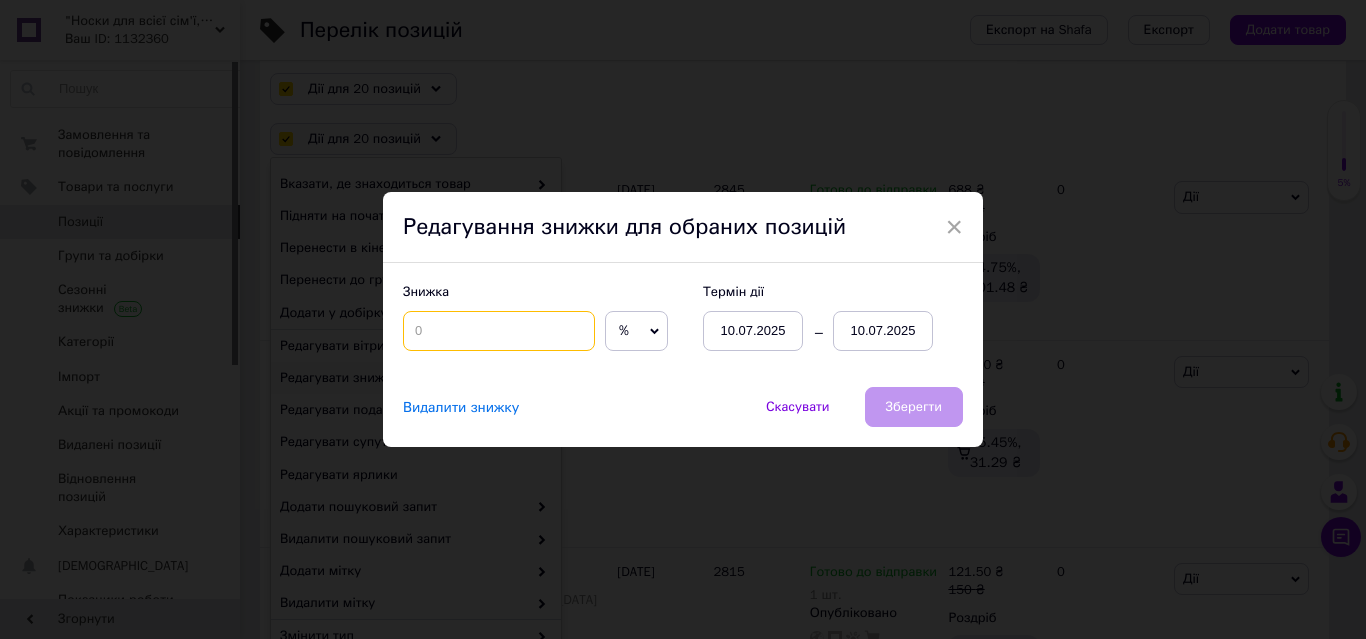 click at bounding box center [499, 331] 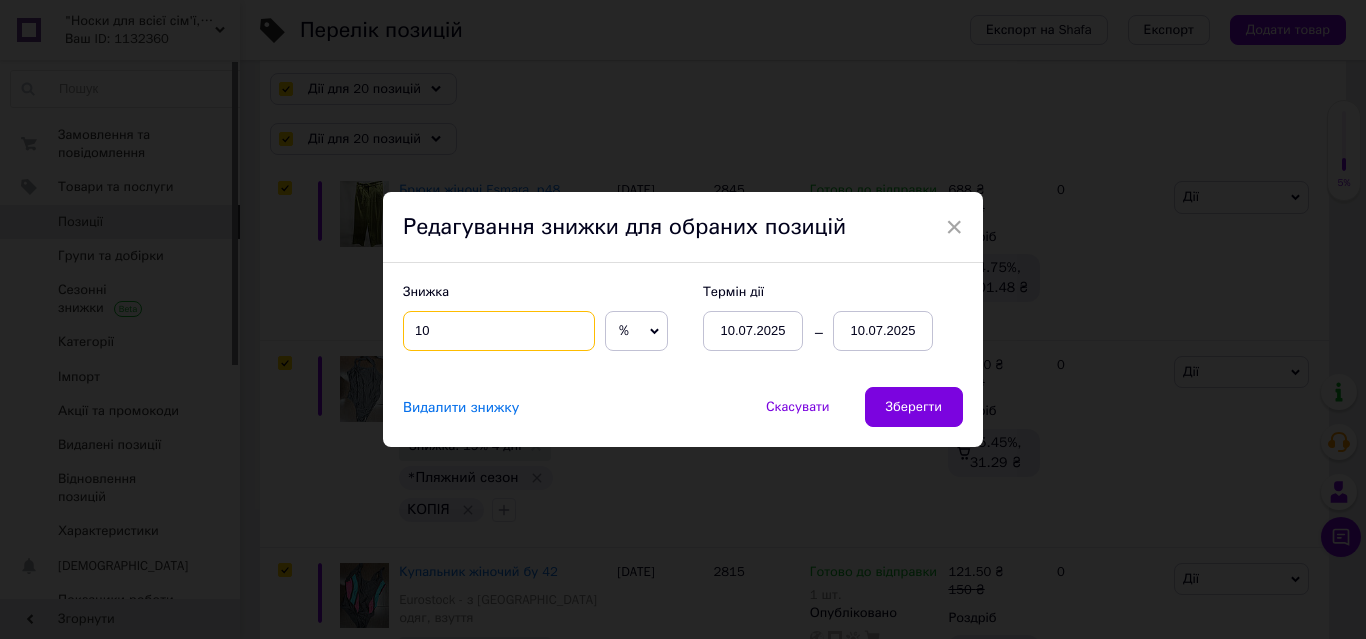 type on "10" 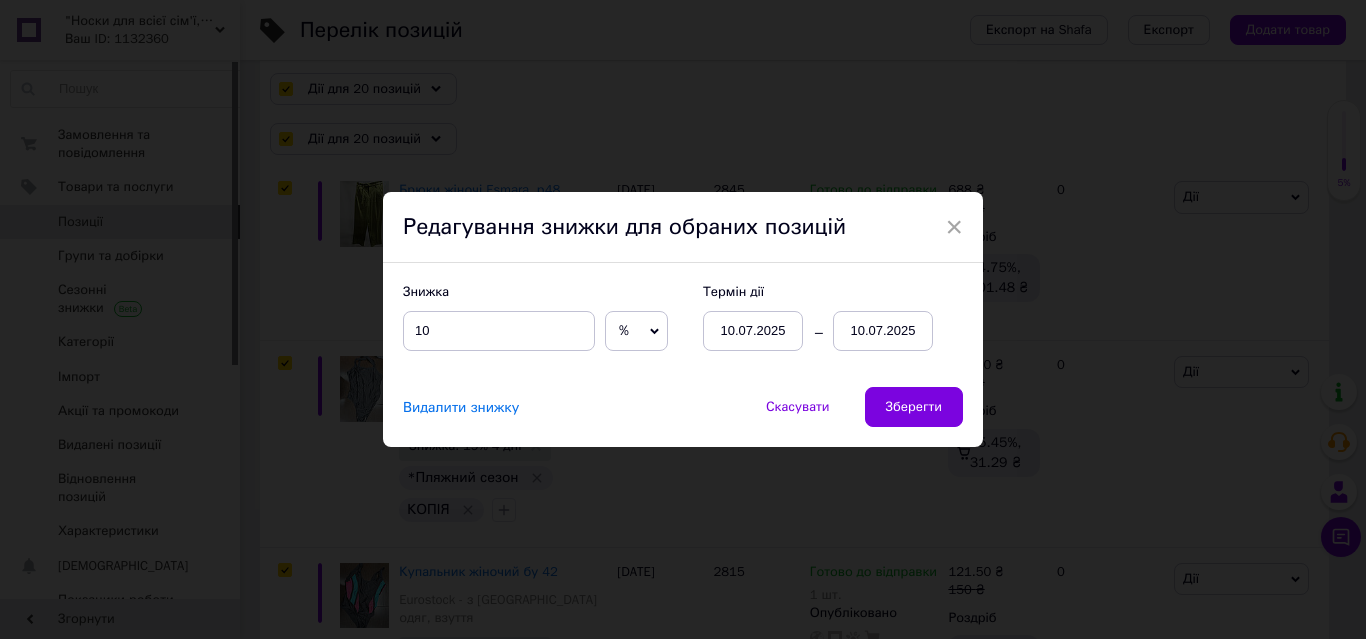 click on "10.07.2025" at bounding box center [883, 331] 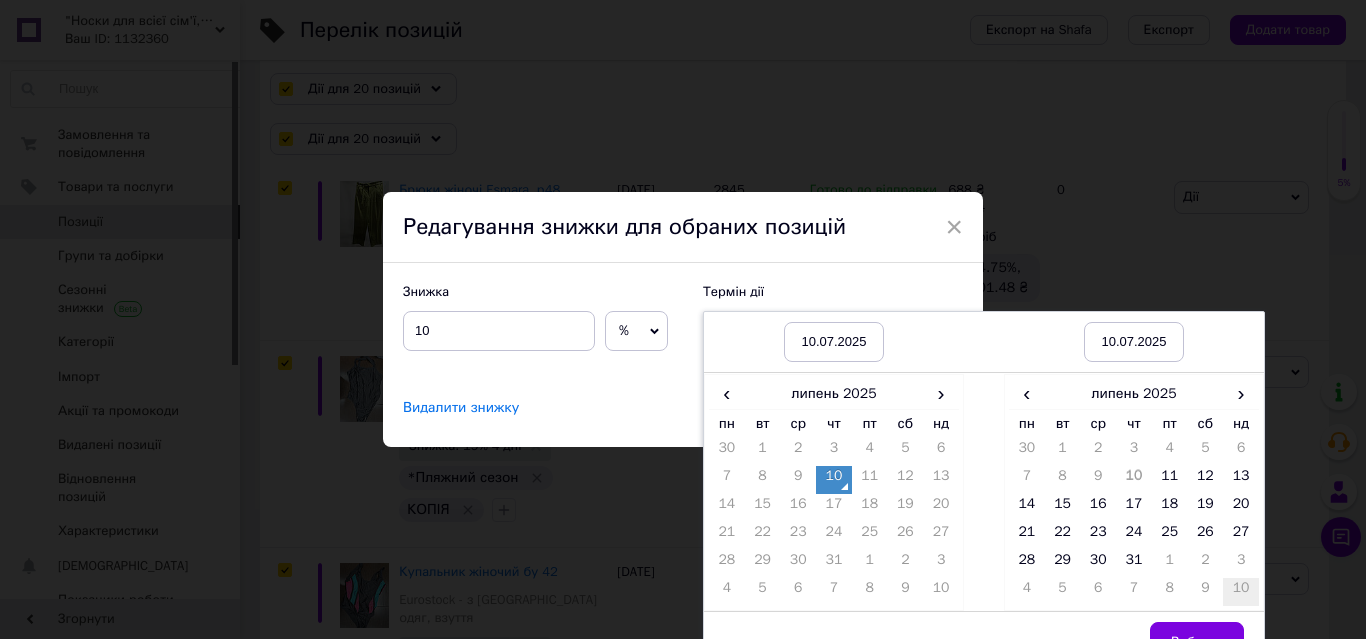 click on "10" at bounding box center (1241, 592) 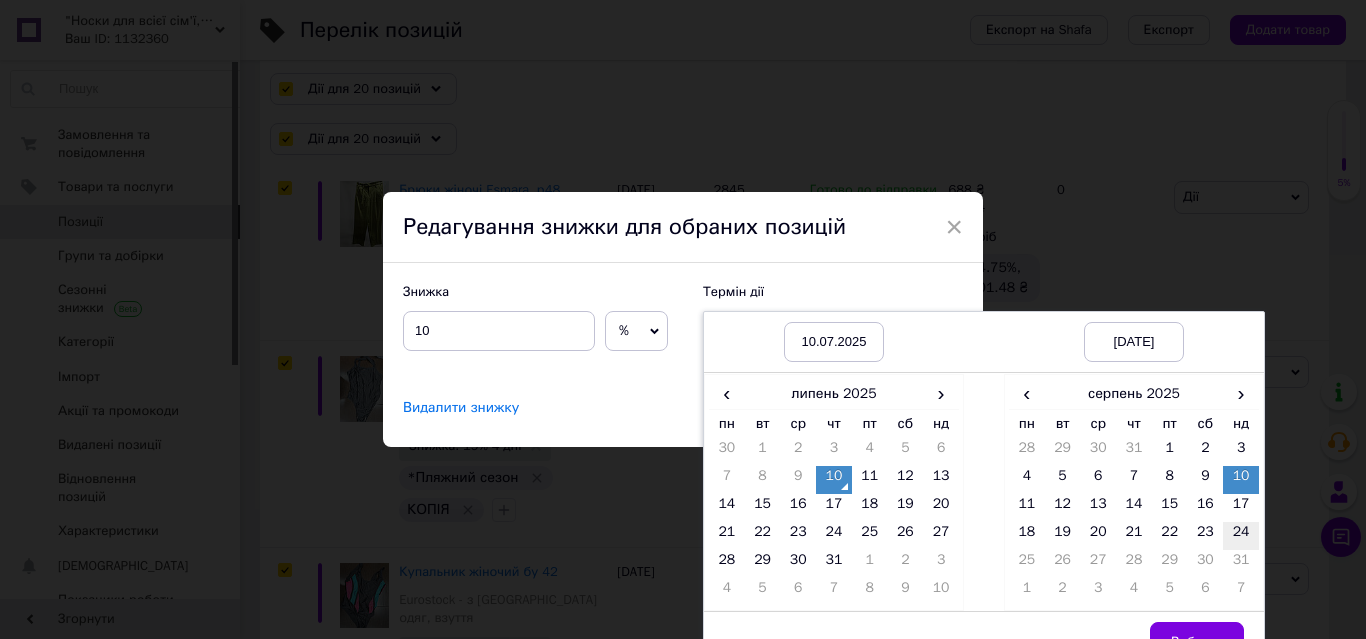 click on "24" at bounding box center (1241, 536) 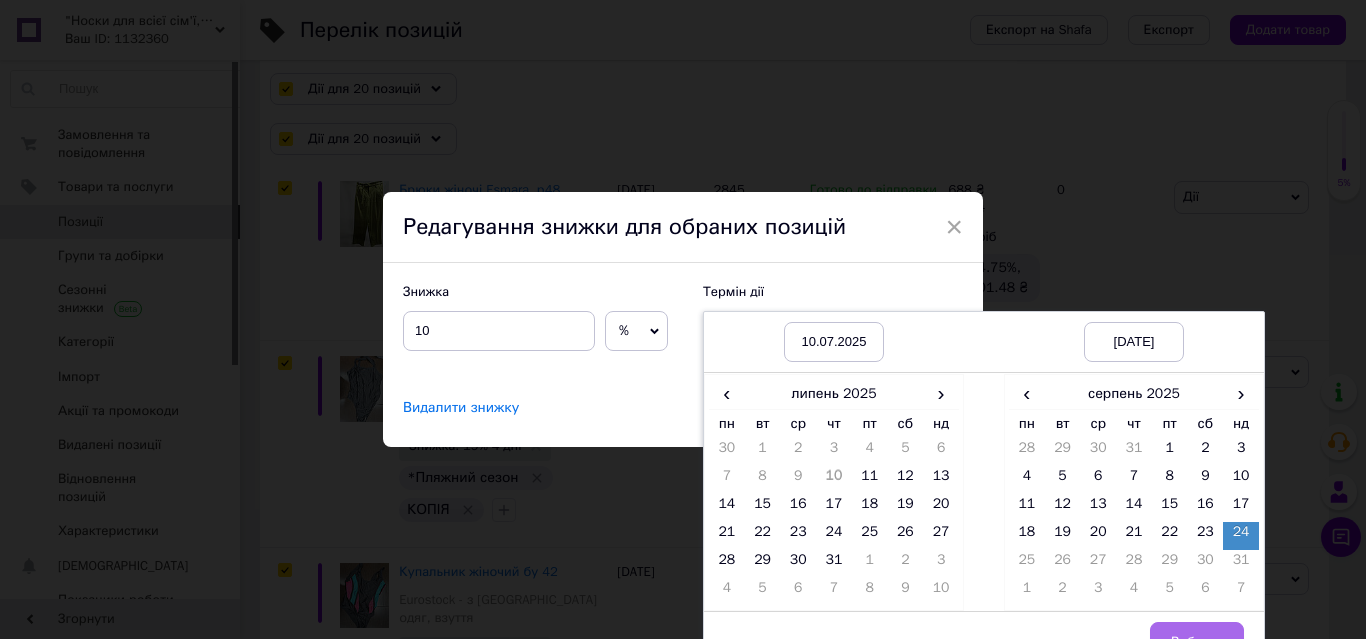 click on "Вибрати" at bounding box center [1197, 642] 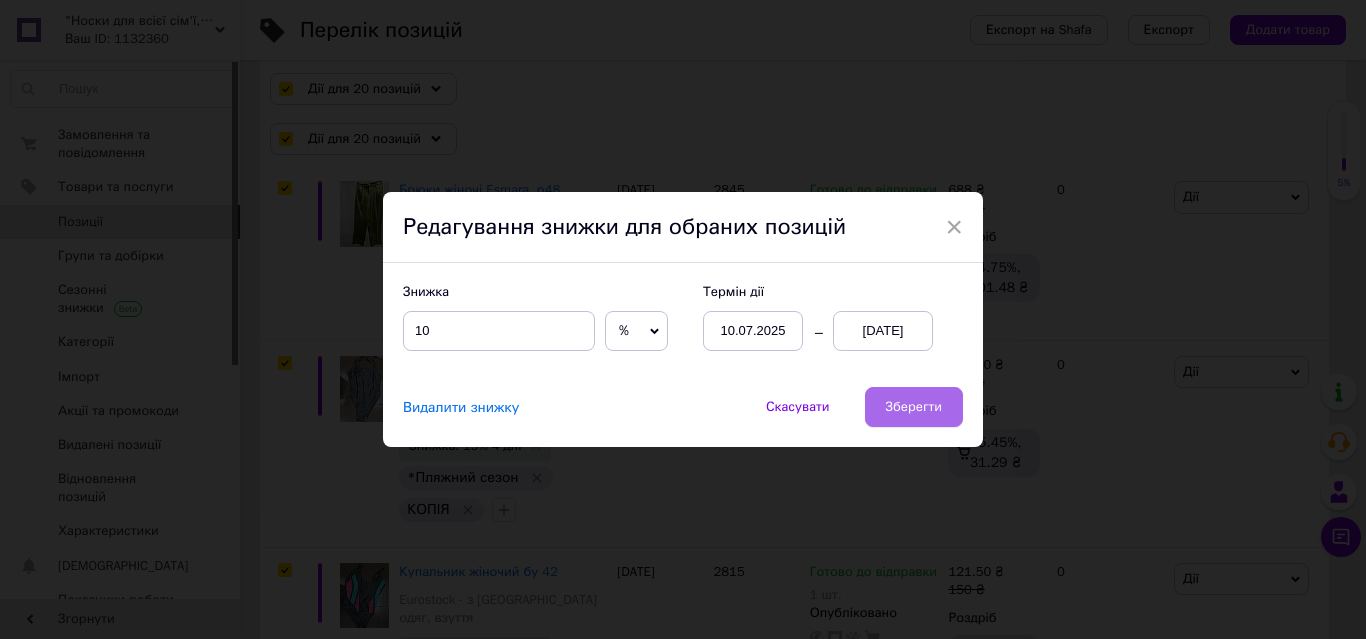 click on "Зберегти" at bounding box center [914, 407] 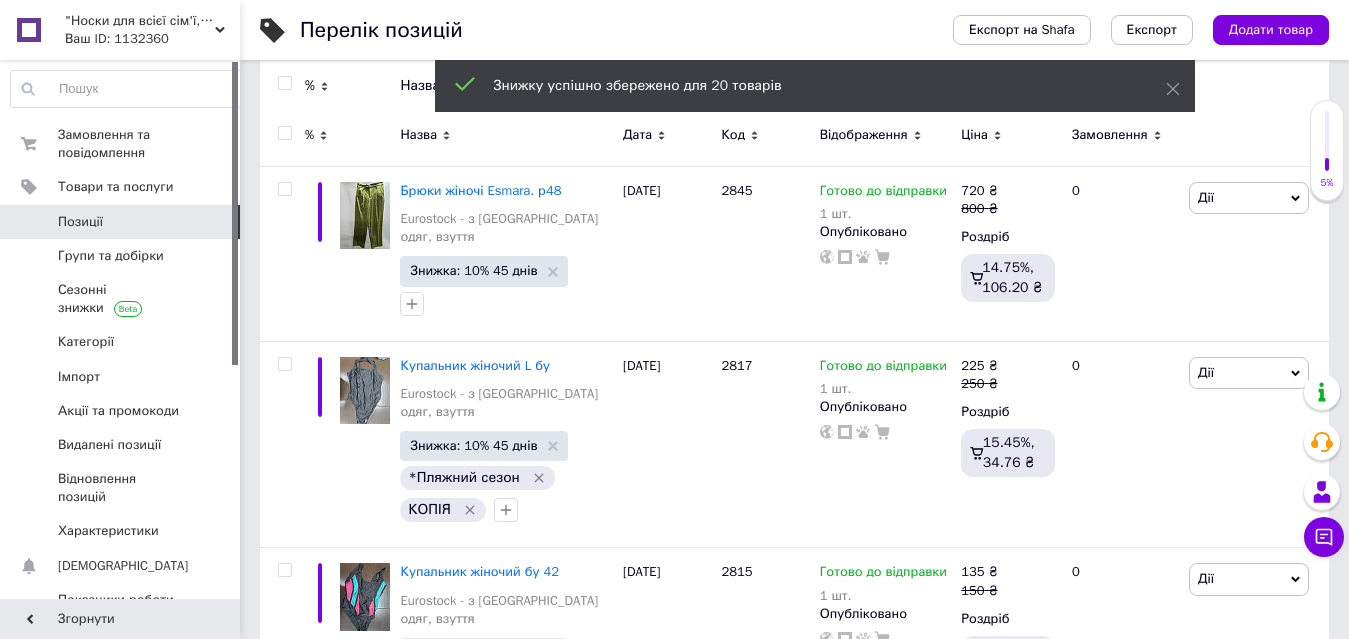 checkbox on "false" 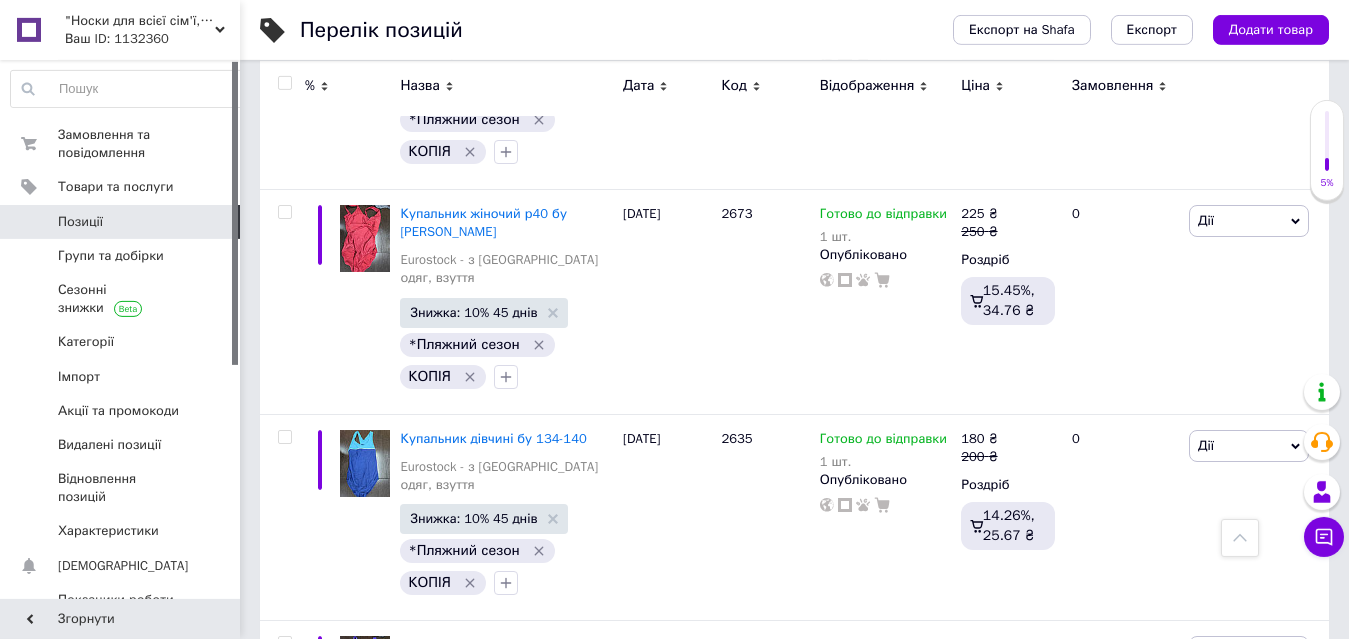 scroll, scrollTop: 3483, scrollLeft: 0, axis: vertical 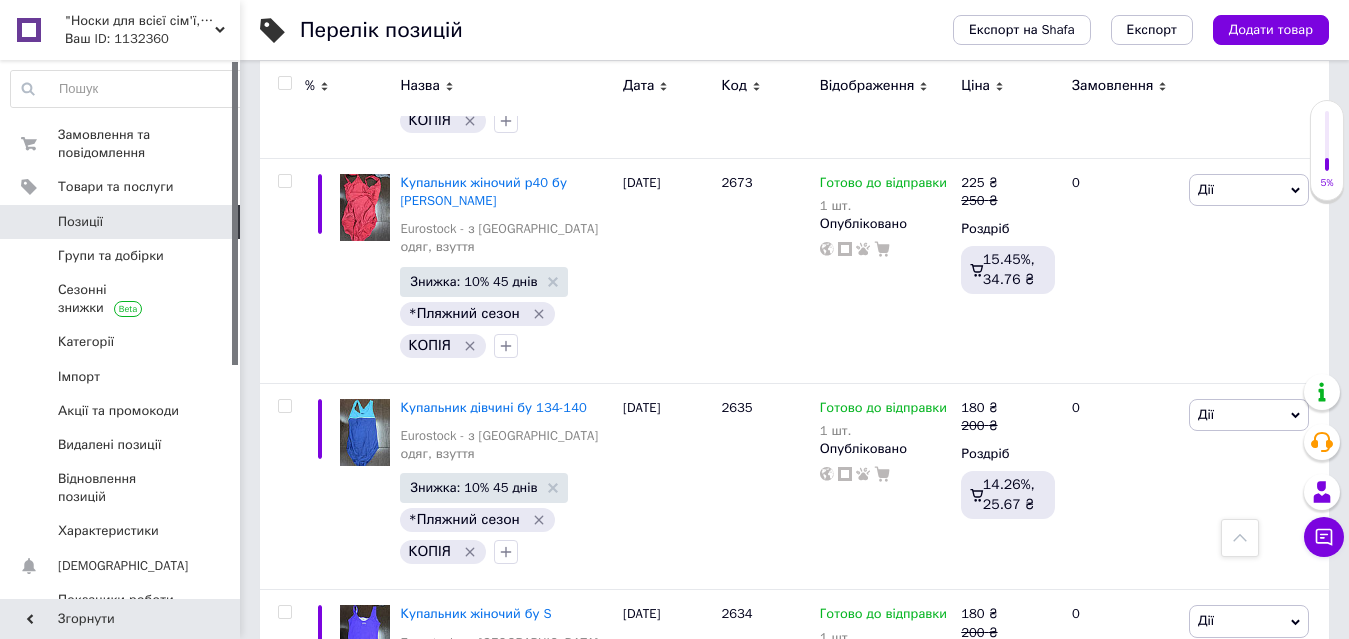 click 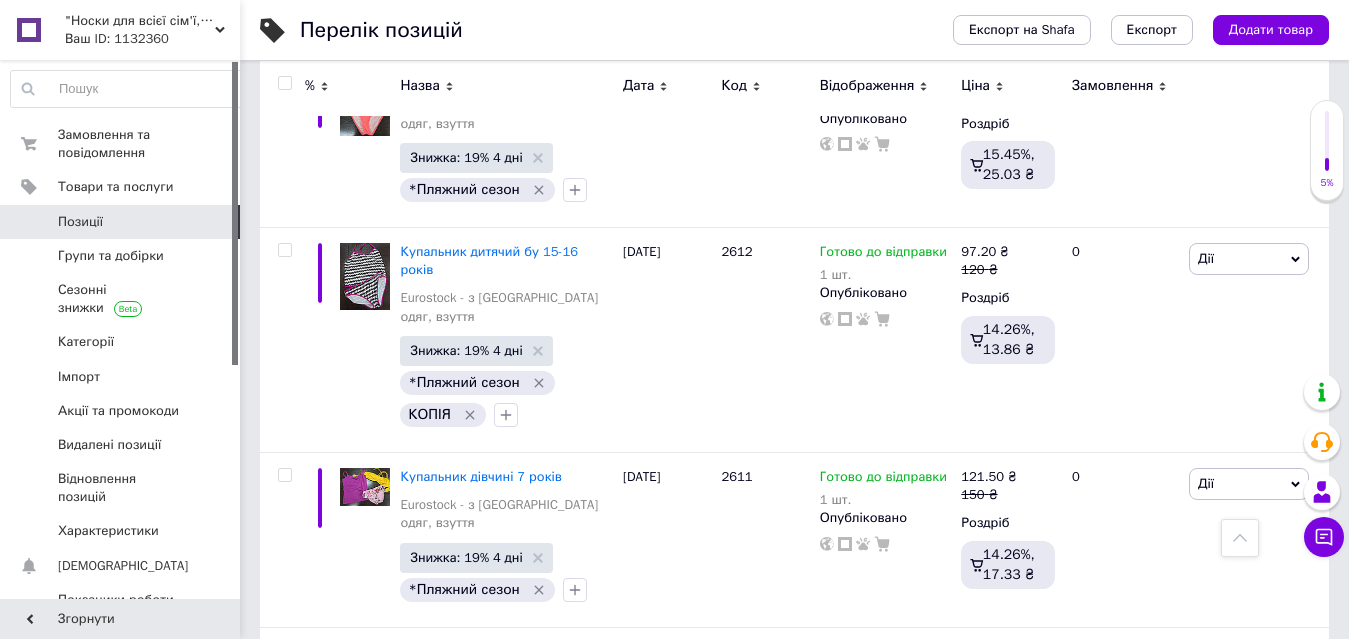 scroll, scrollTop: 3359, scrollLeft: 0, axis: vertical 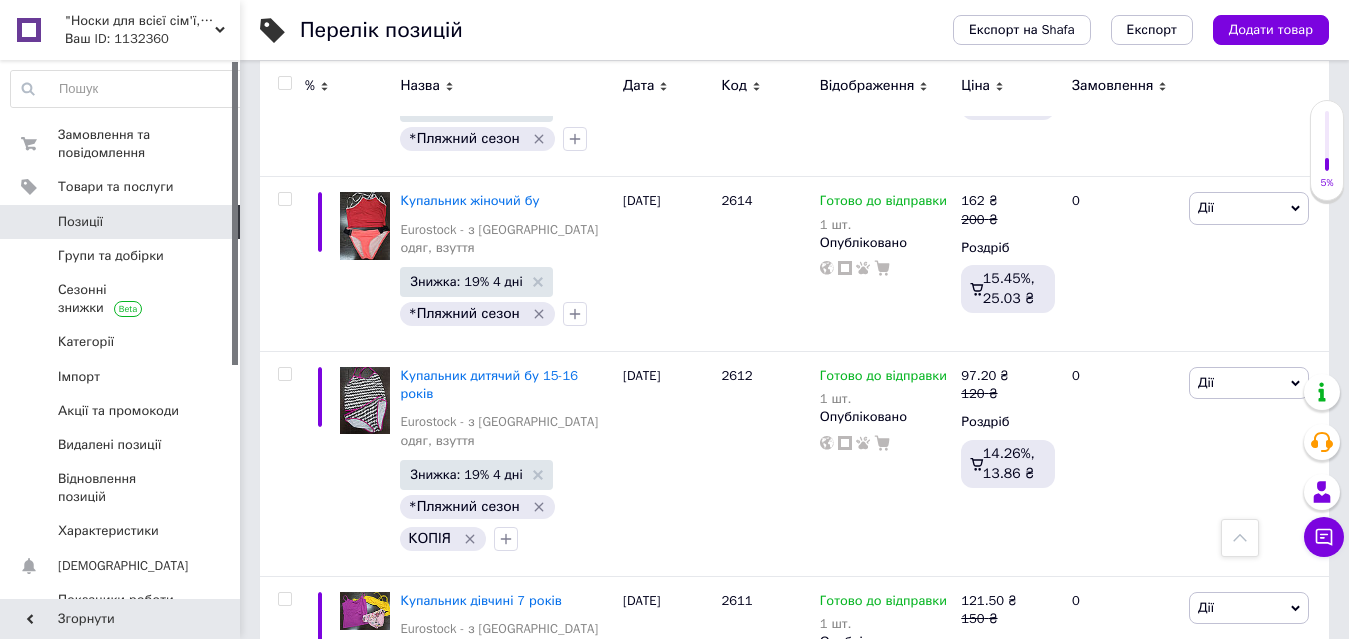 click at bounding box center [284, 83] 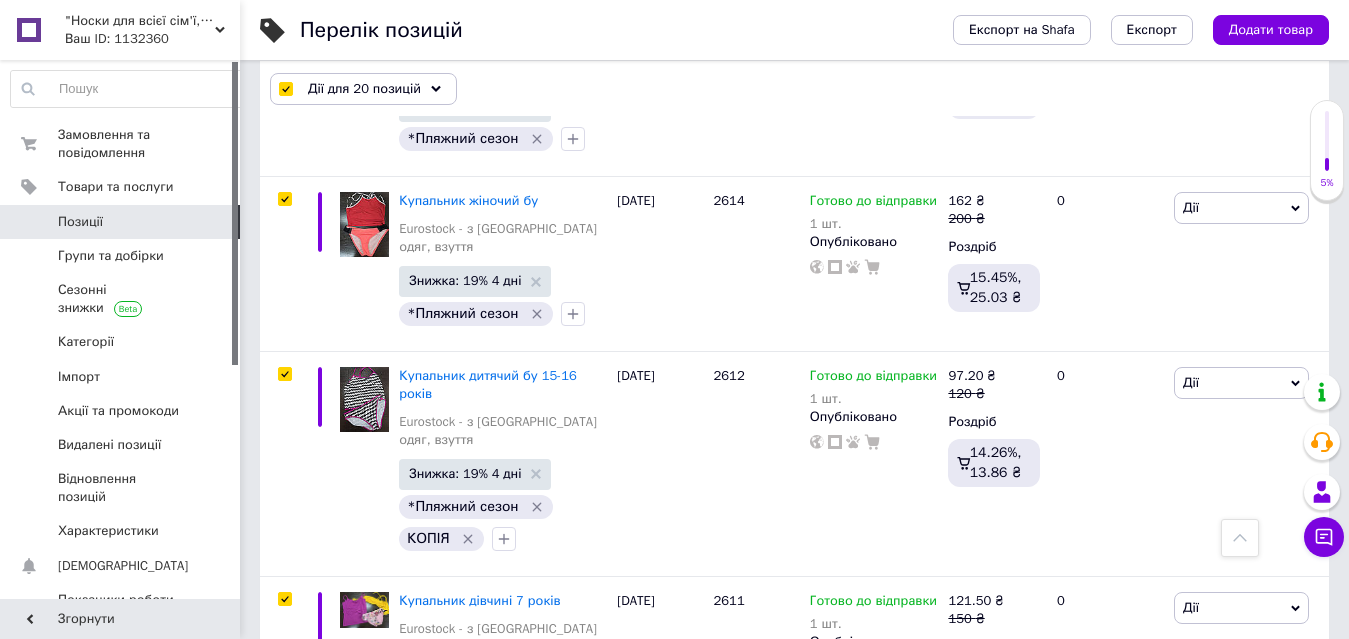 checkbox on "true" 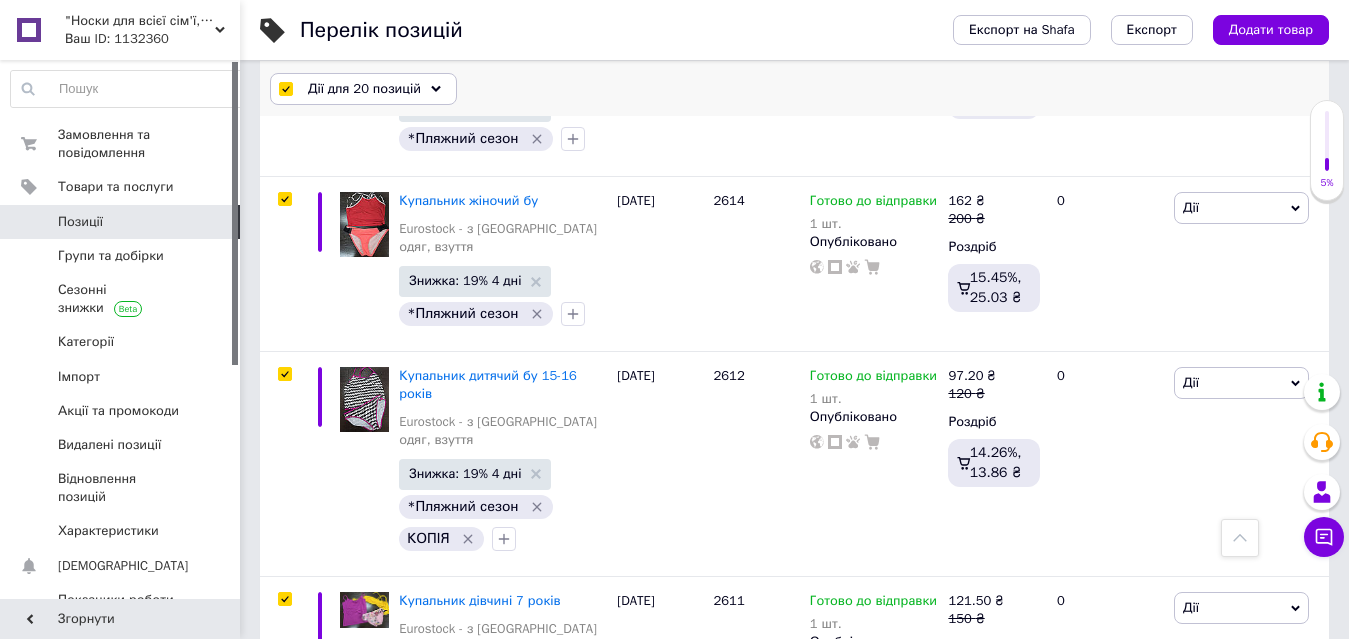 click on "Дії для 20 позицій" at bounding box center [364, 89] 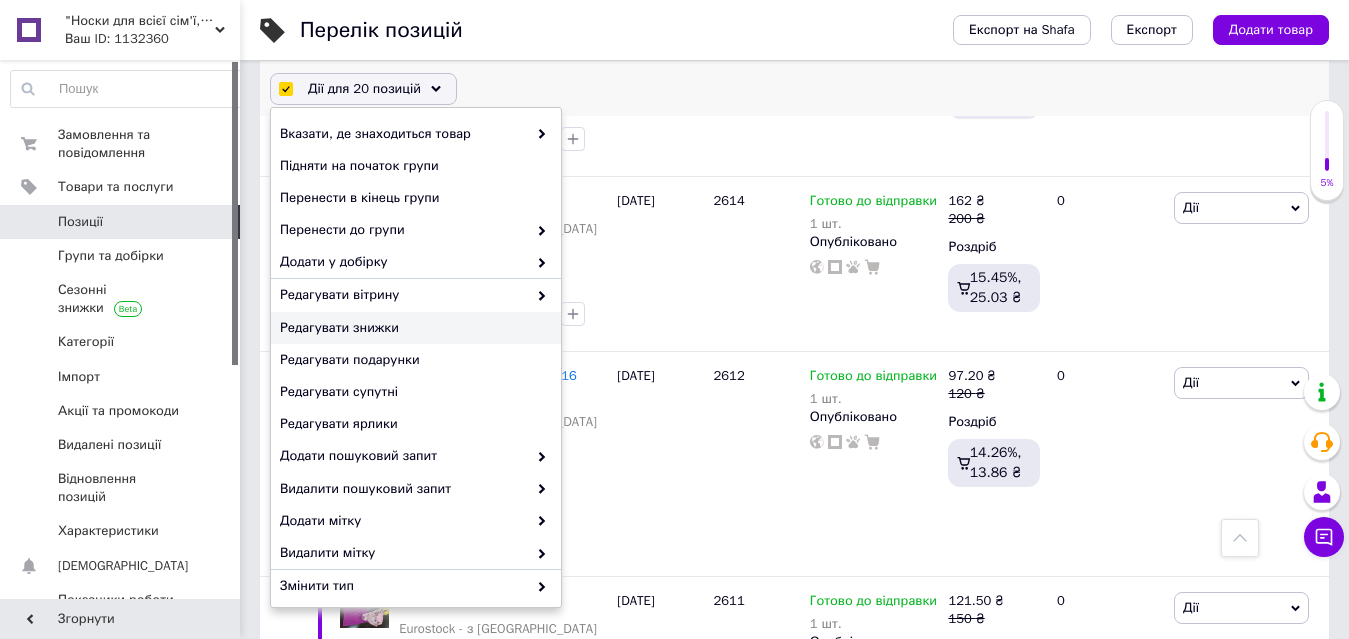 click on "Редагувати знижки" at bounding box center [413, 328] 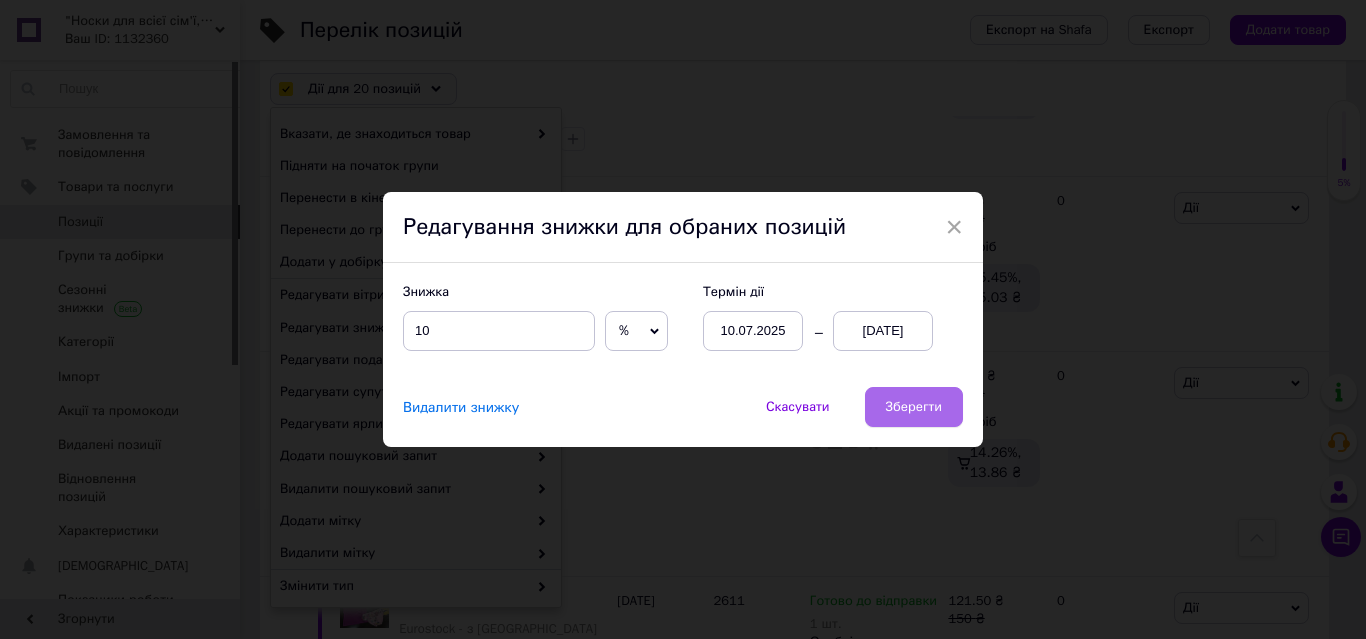 click on "Зберегти" at bounding box center (914, 407) 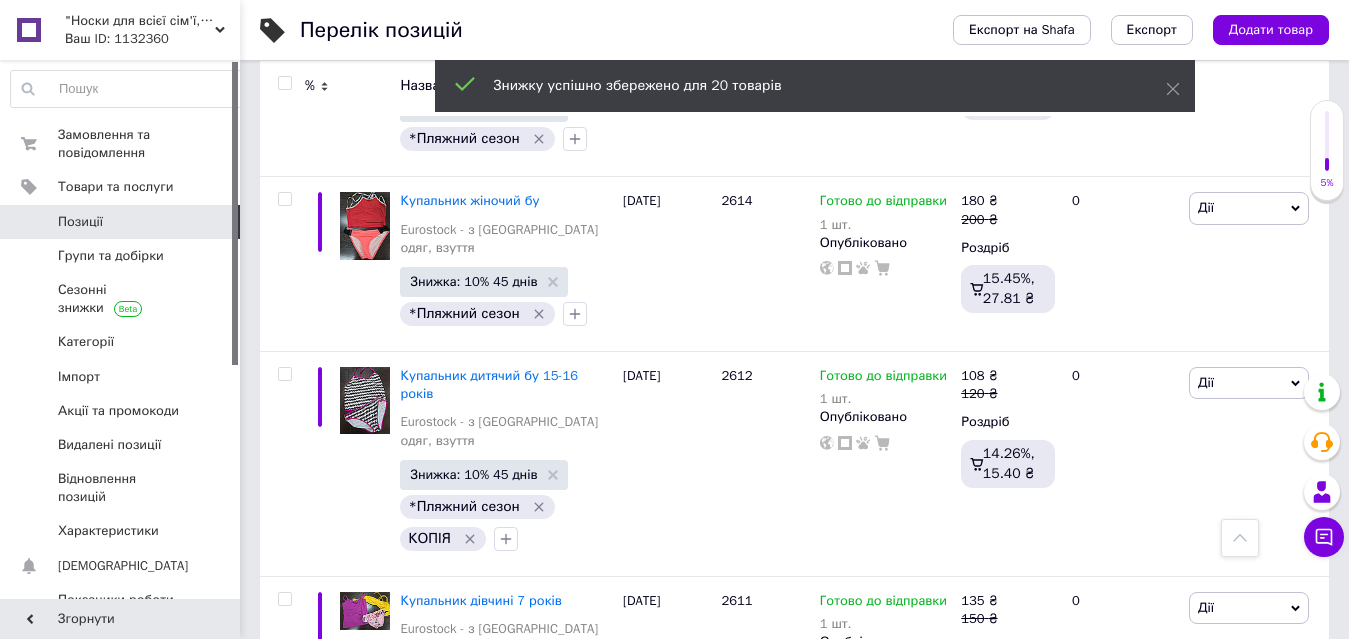 checkbox on "false" 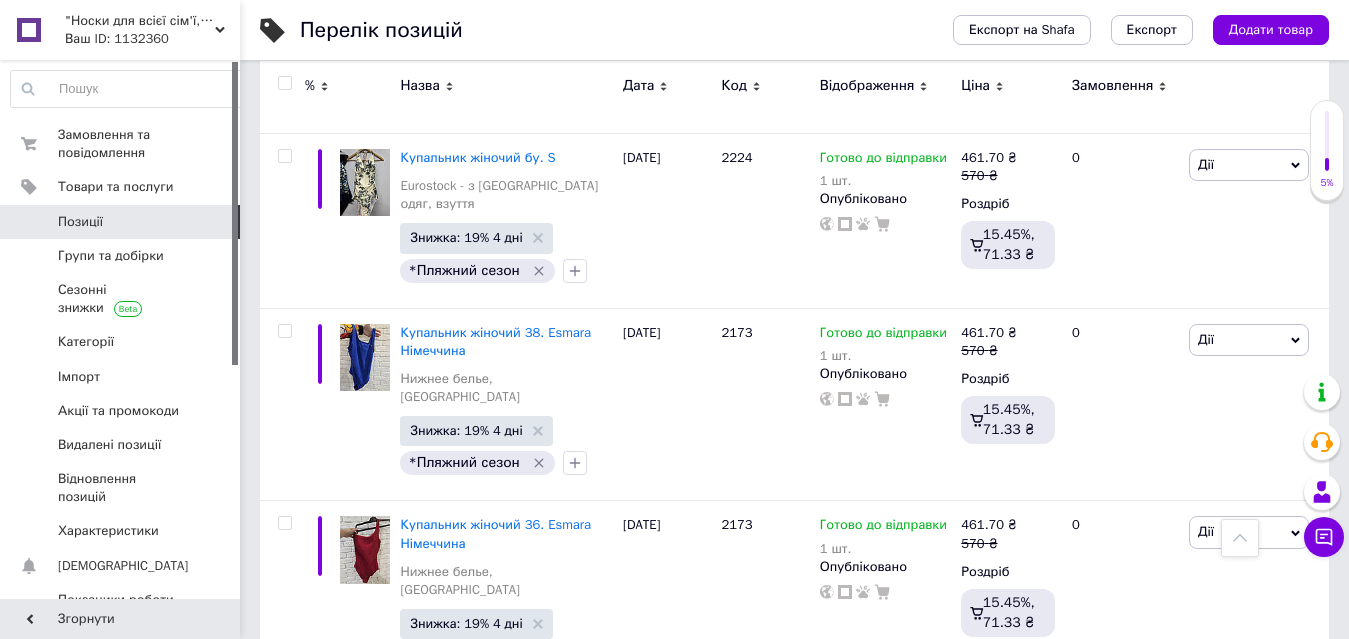 click at bounding box center [284, 83] 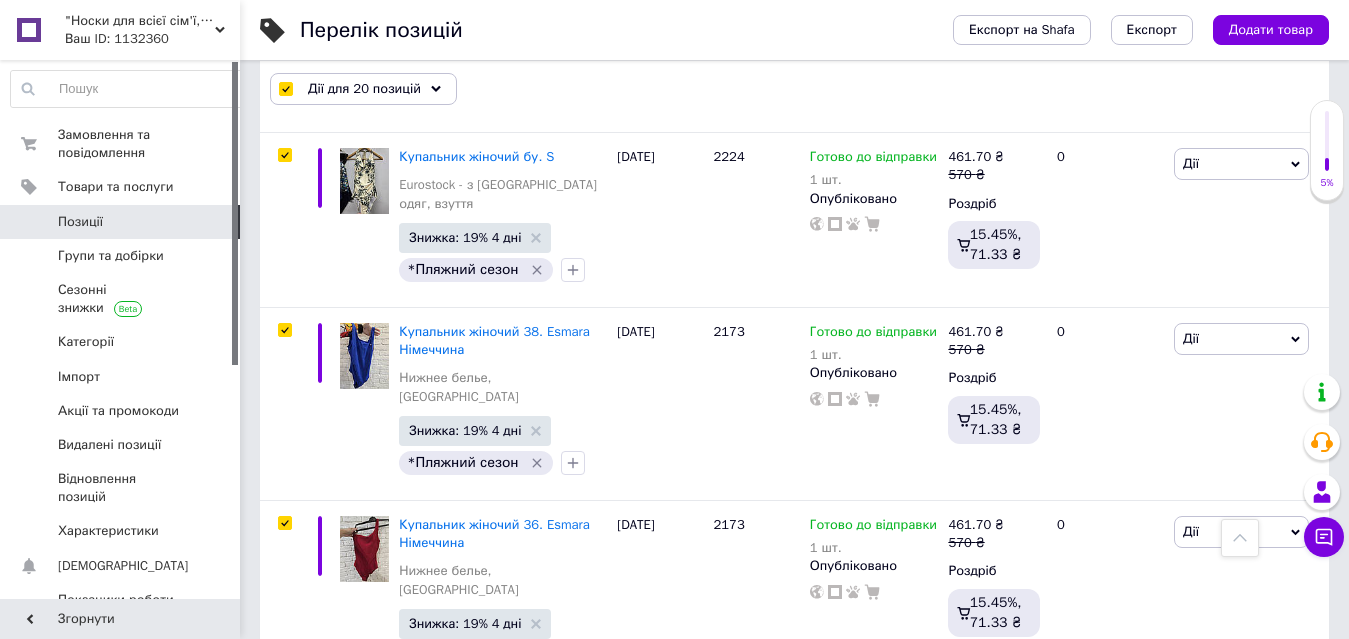 checkbox on "true" 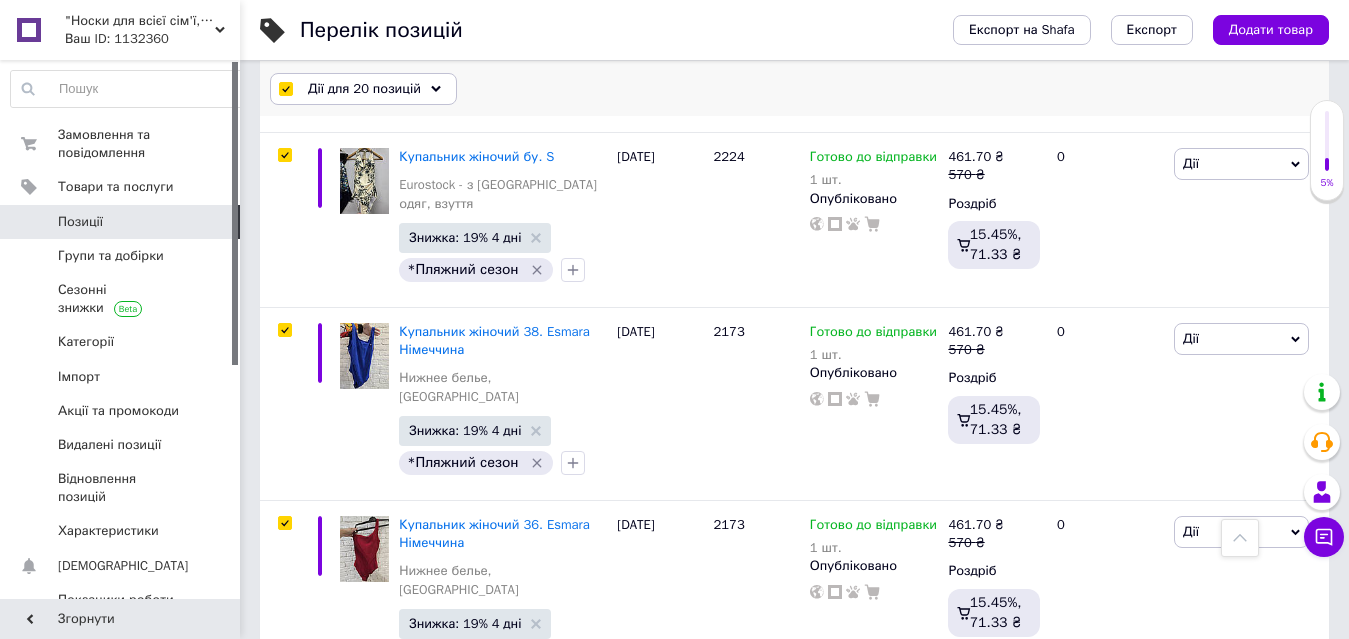 click on "Дії для 20 позицій" at bounding box center (364, 89) 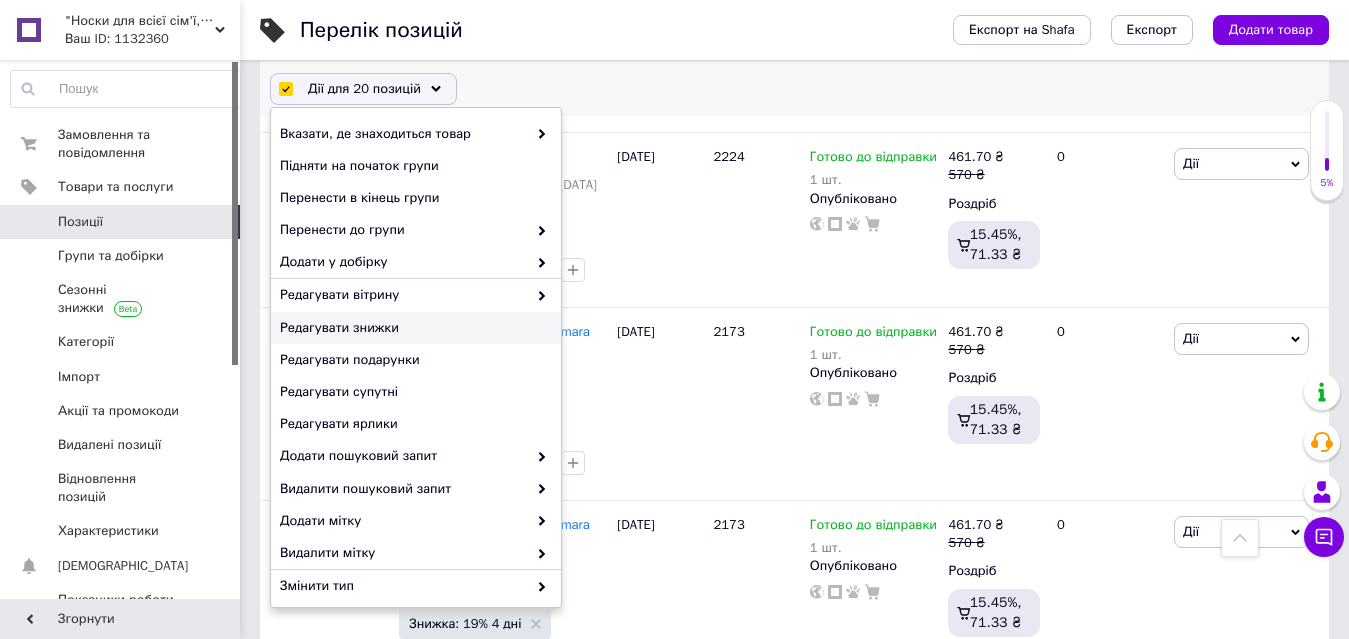 click on "Редагувати знижки" at bounding box center [413, 328] 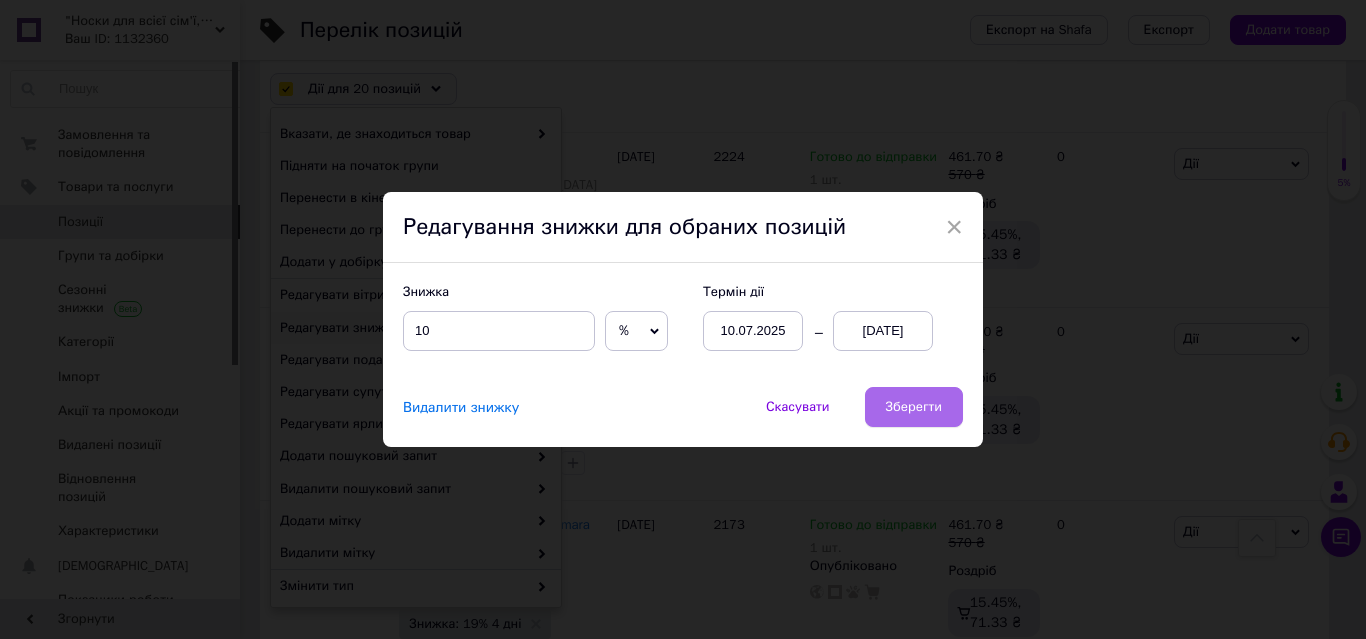 click on "Зберегти" at bounding box center (914, 407) 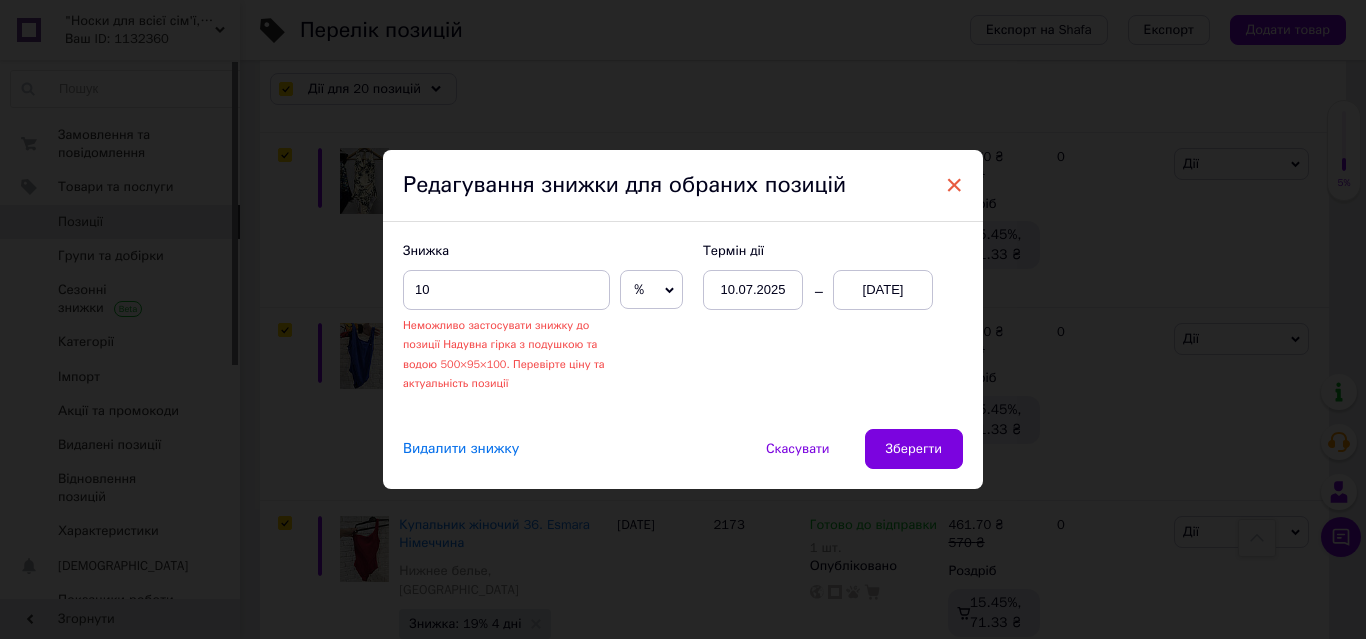 click on "×" at bounding box center [954, 185] 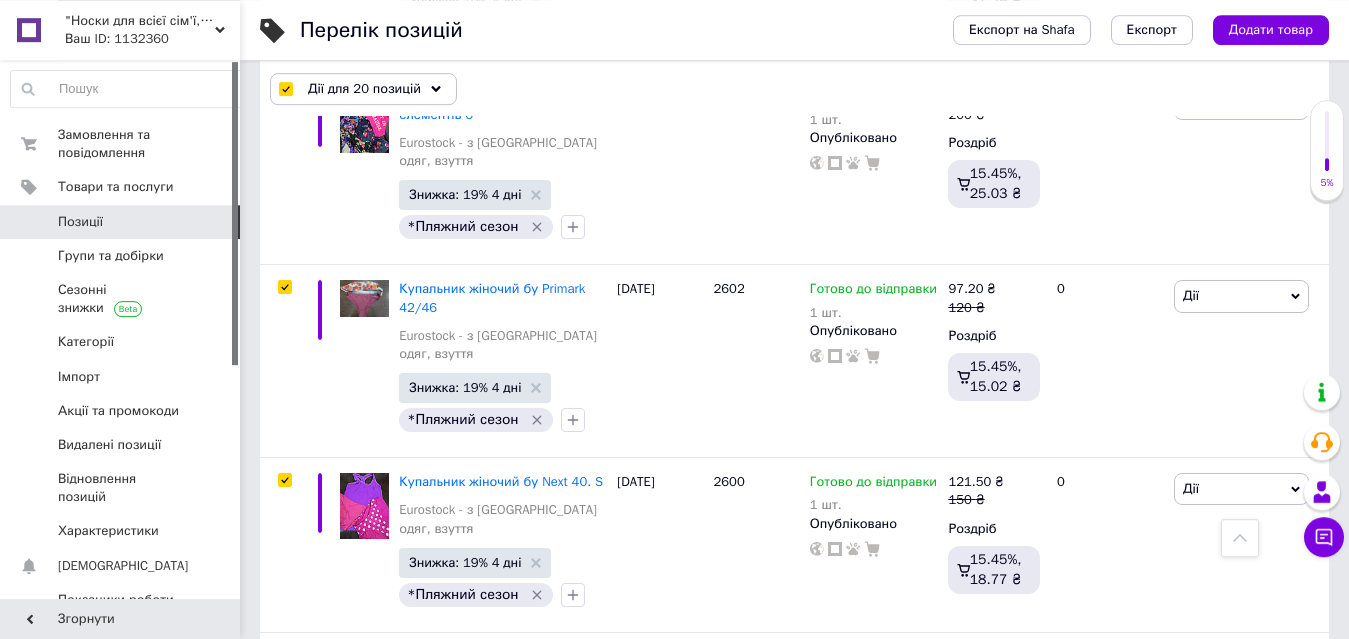 scroll, scrollTop: 1530, scrollLeft: 0, axis: vertical 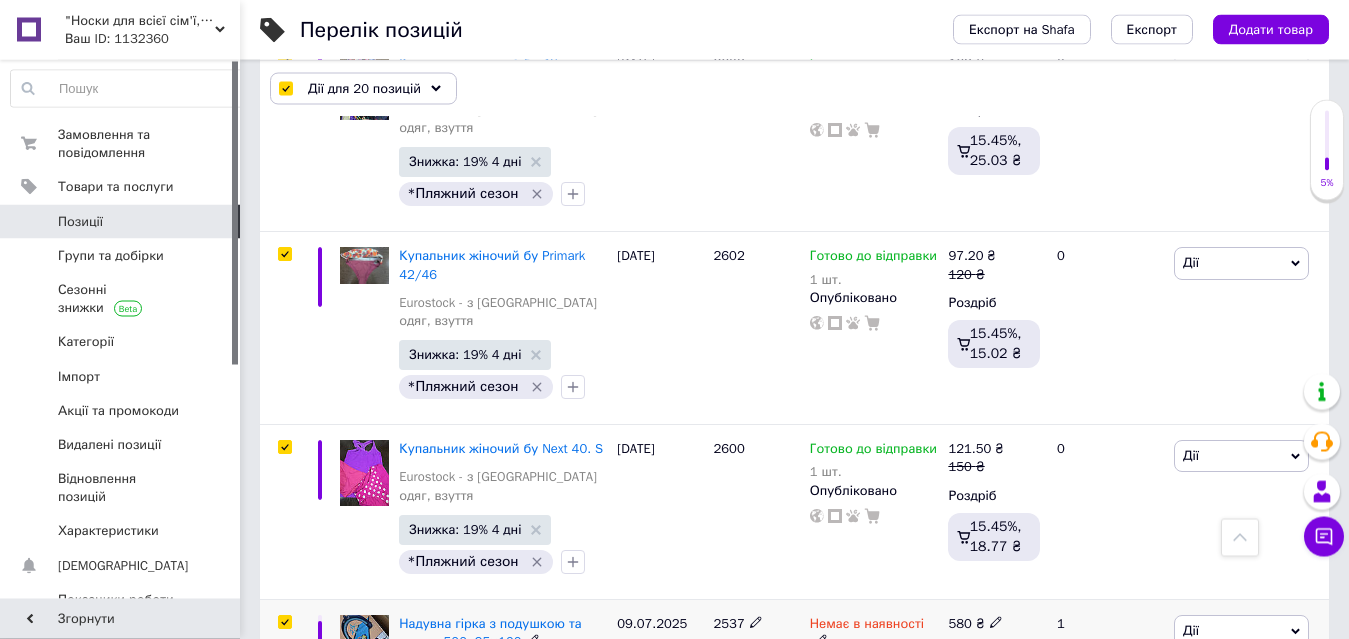 click at bounding box center (284, 623) 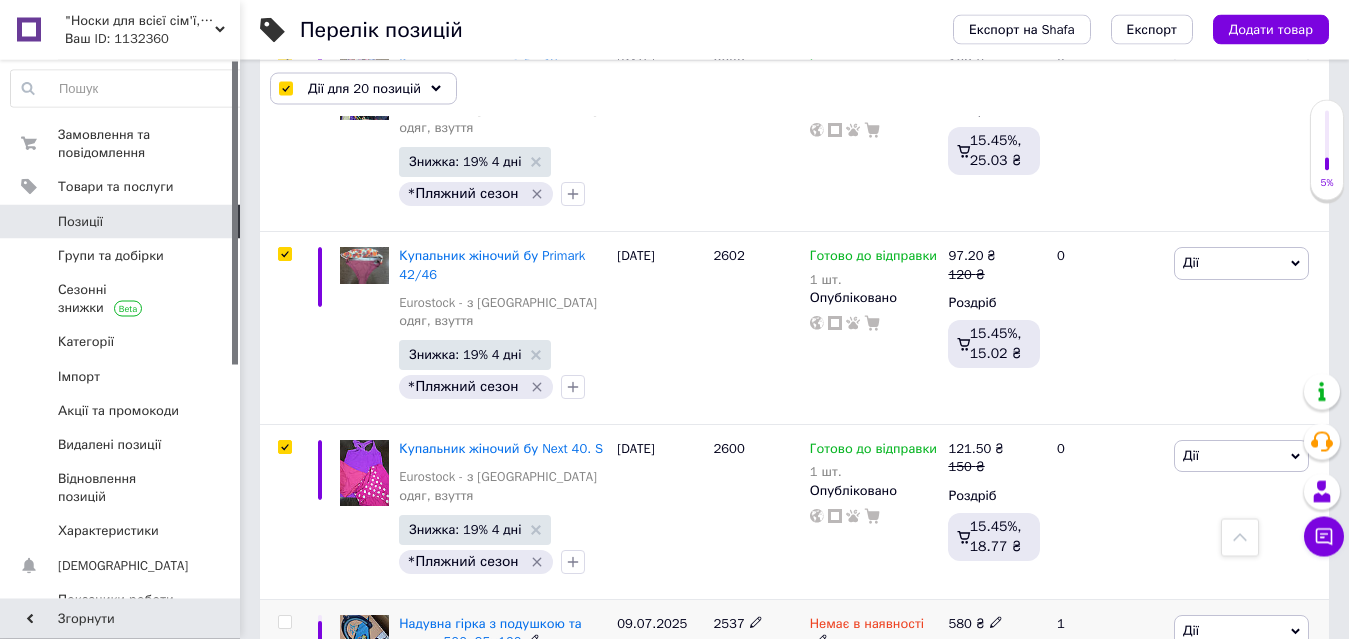 checkbox on "false" 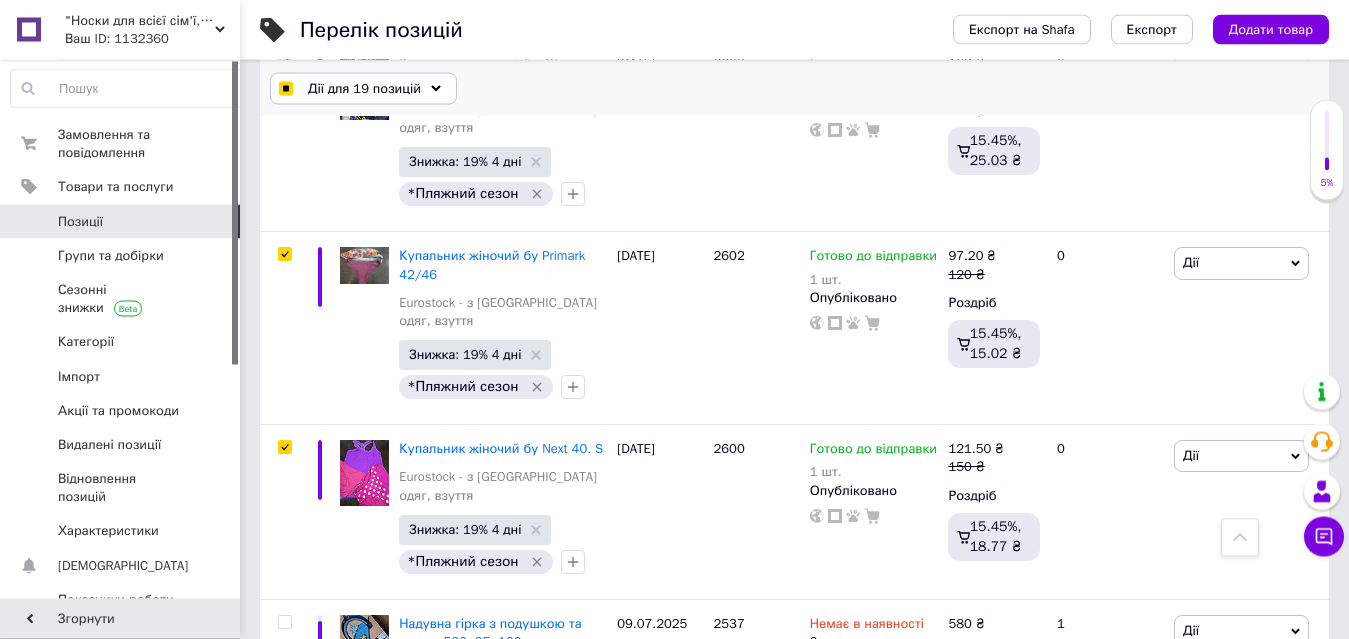 scroll, scrollTop: 1530, scrollLeft: 0, axis: vertical 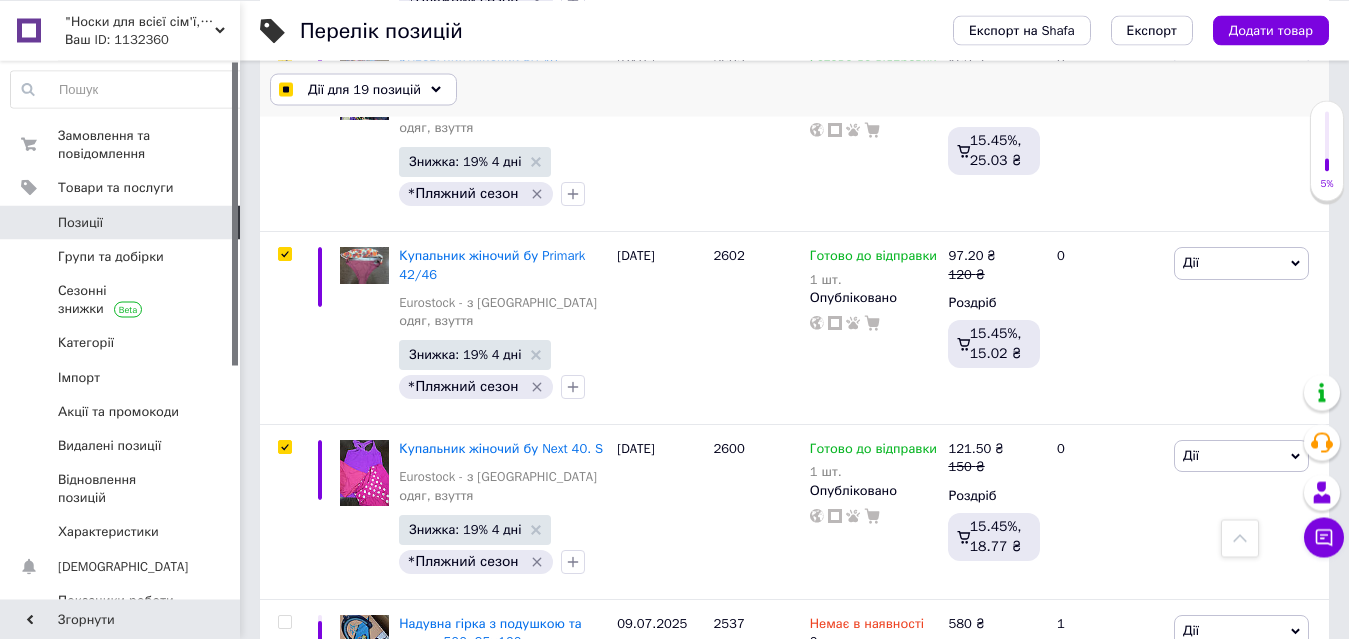 click on "Дії для 19 позицій" at bounding box center [364, 89] 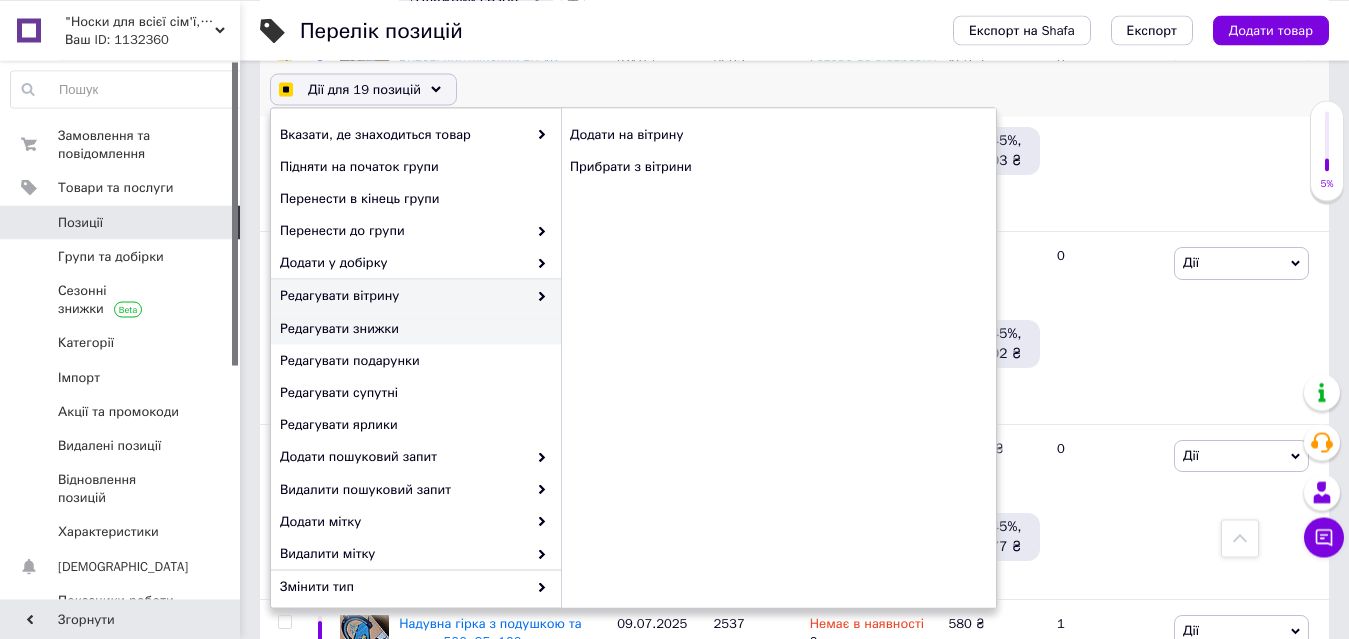 checkbox on "true" 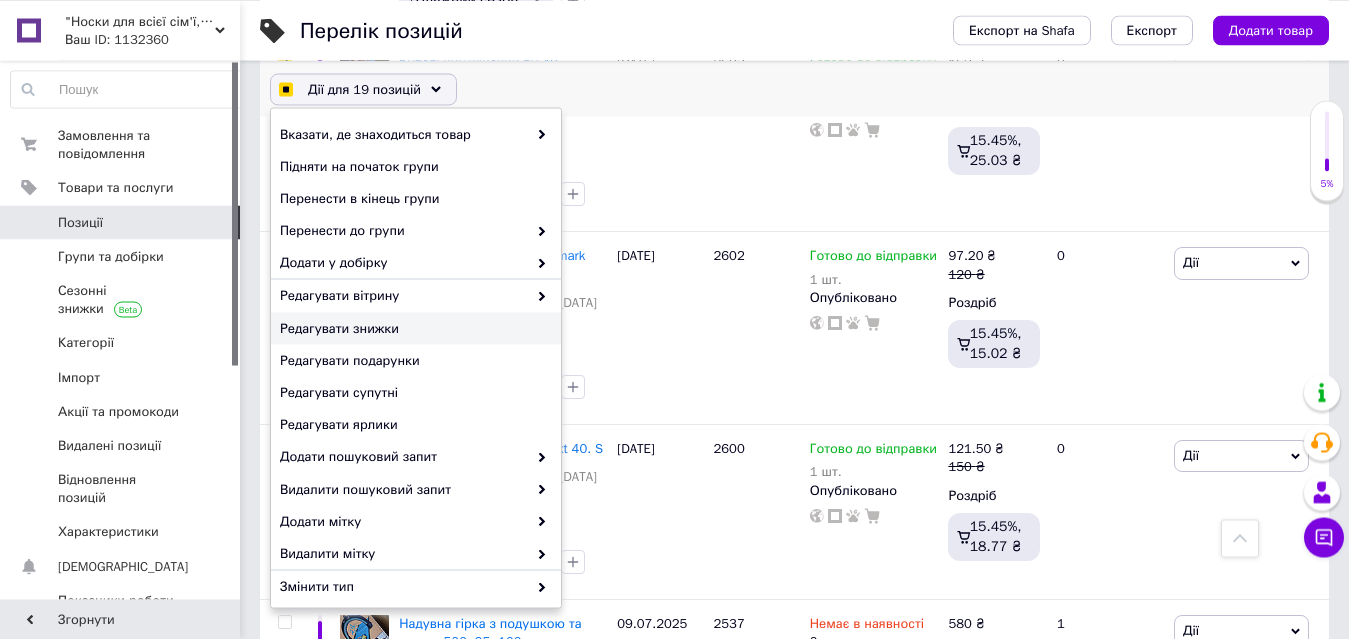 click on "Редагувати знижки" at bounding box center [413, 328] 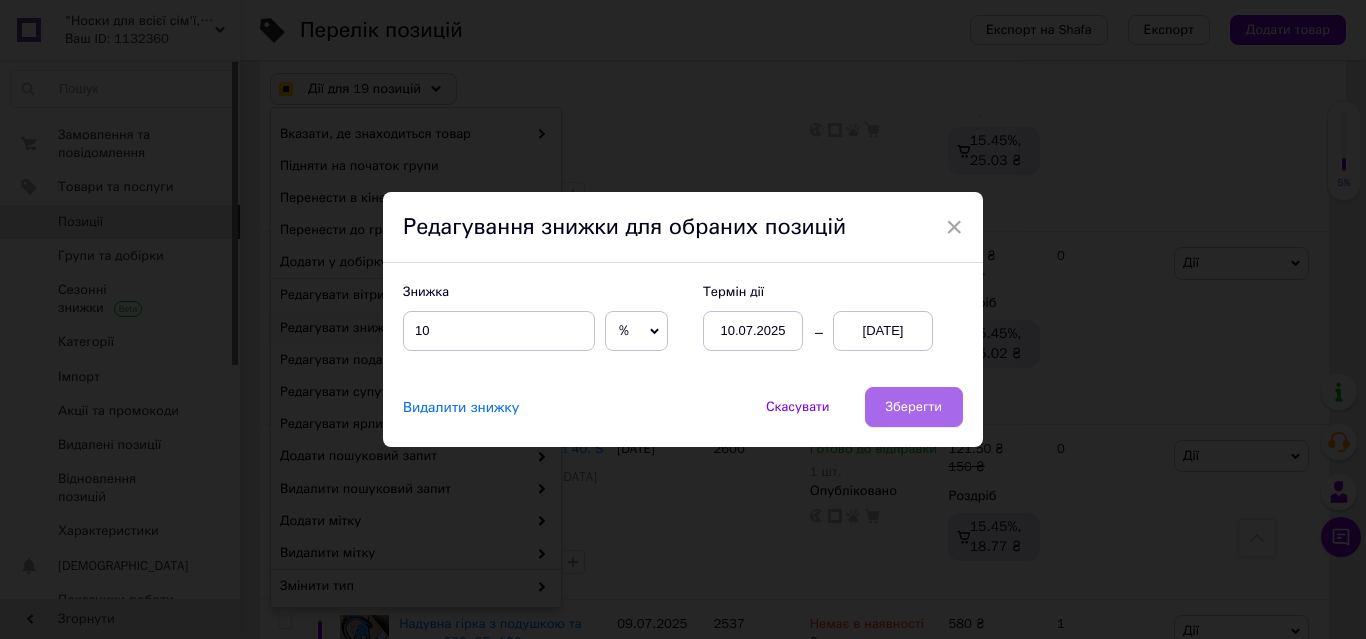 click on "Зберегти" at bounding box center (914, 407) 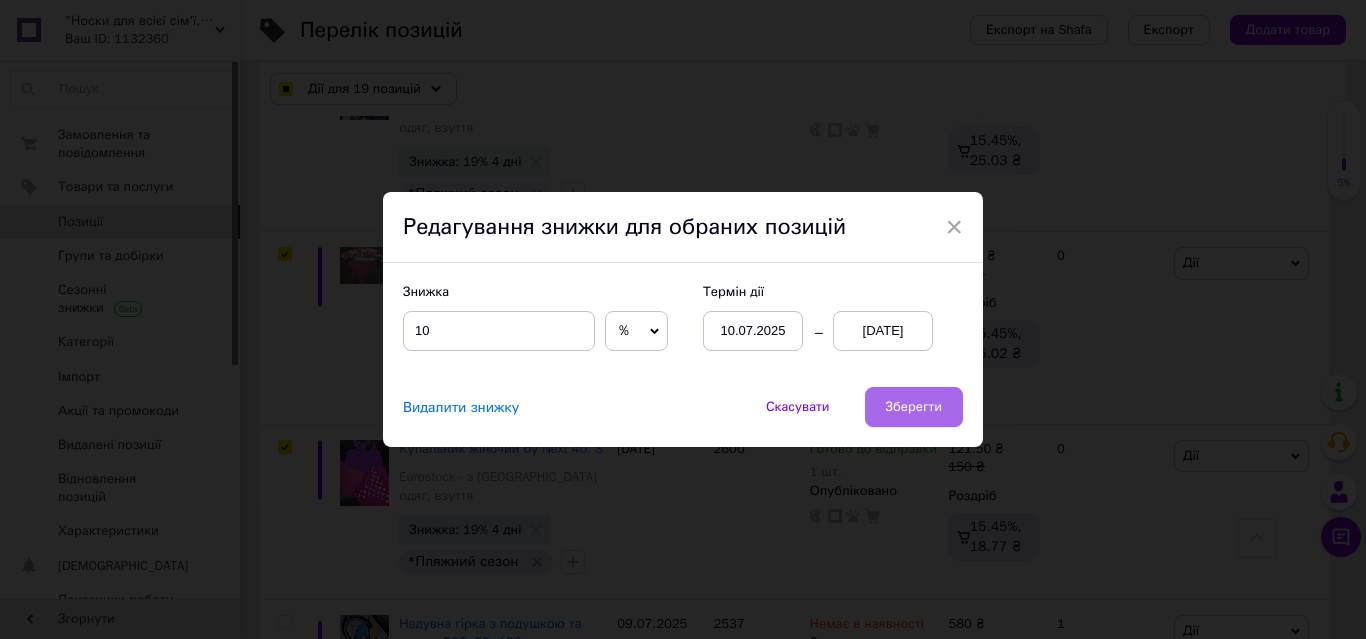 checkbox on "true" 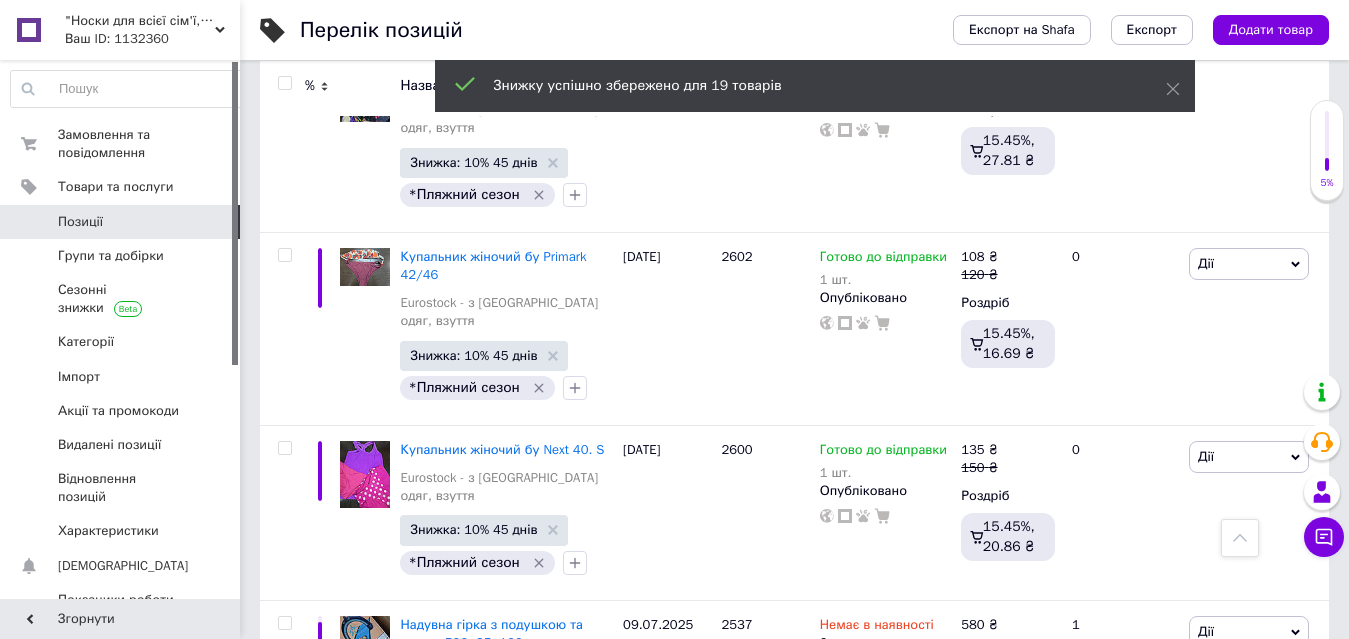 checkbox on "false" 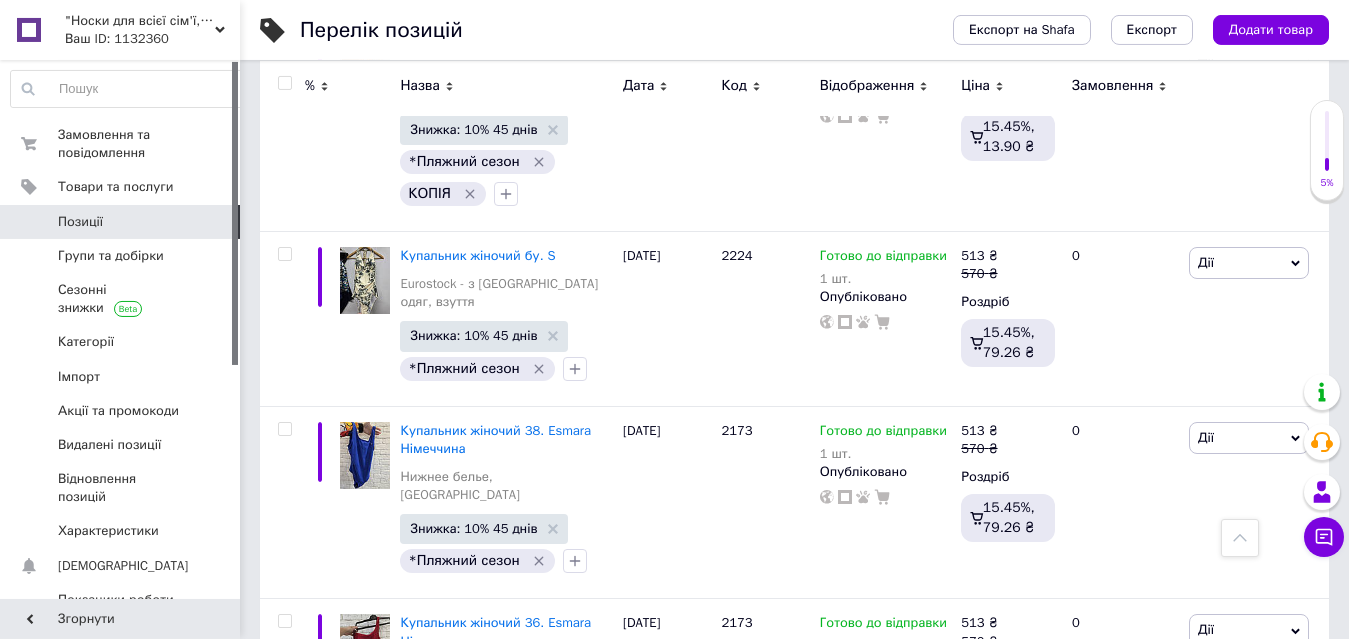scroll, scrollTop: 3365, scrollLeft: 0, axis: vertical 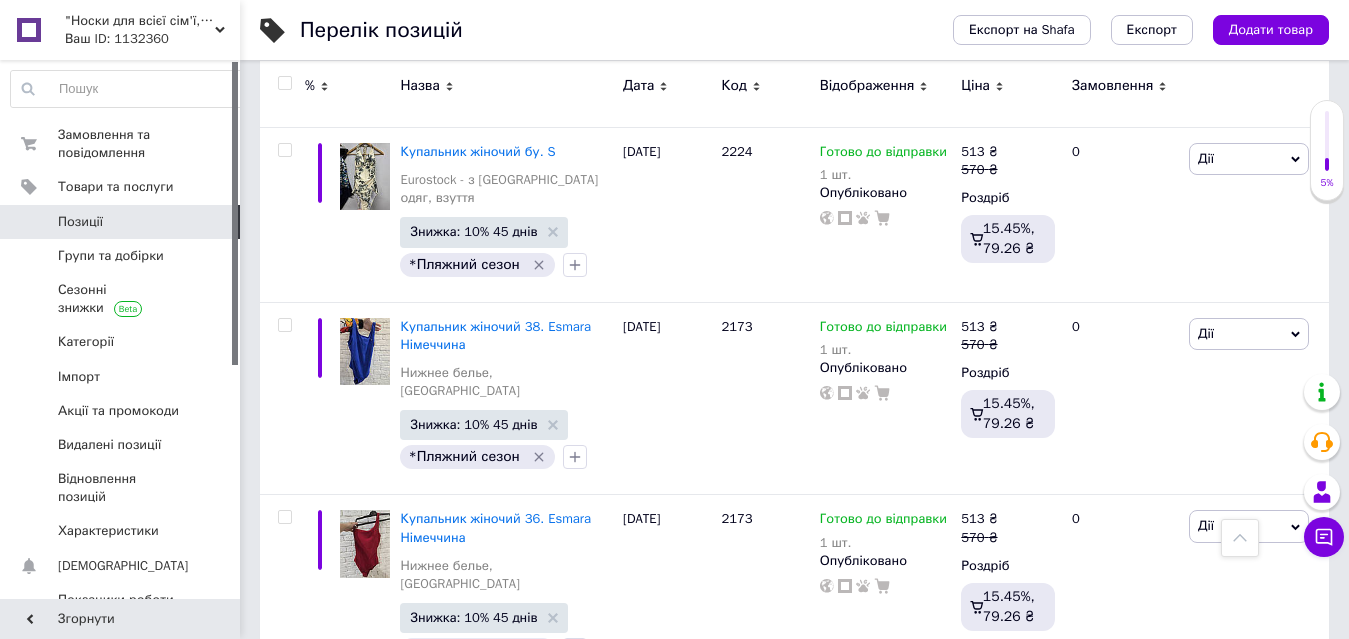 click on "Наступна" at bounding box center [662, 921] 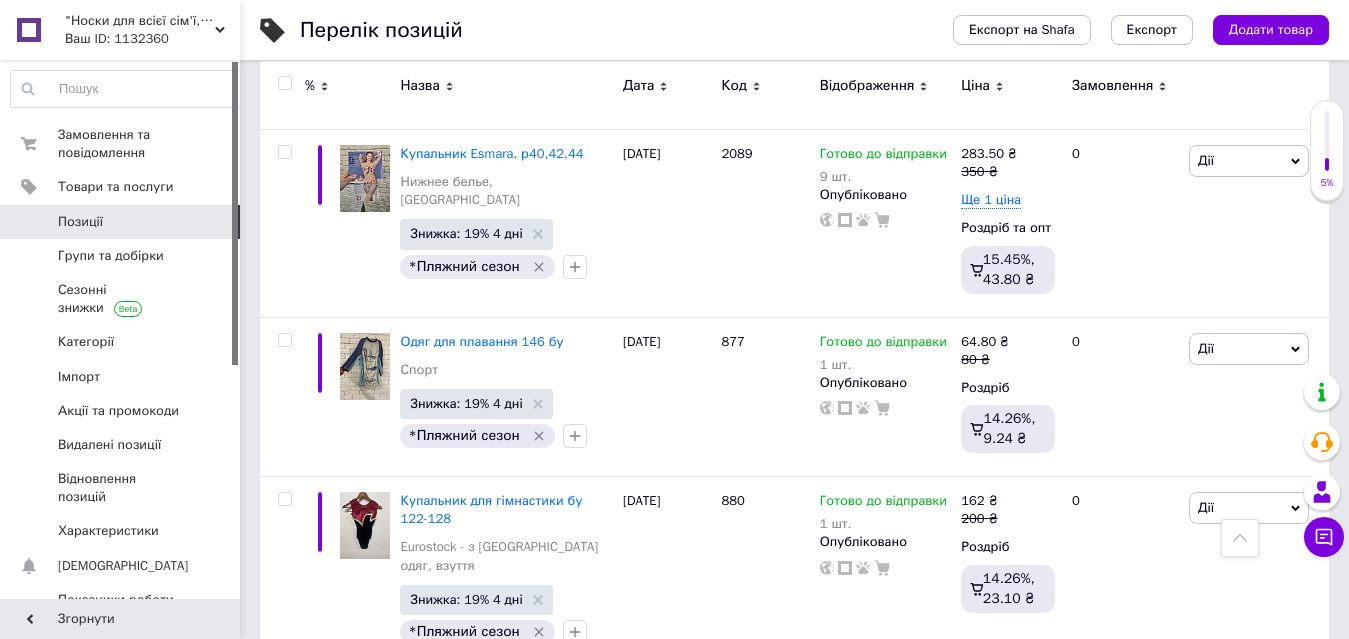 click at bounding box center (284, 83) 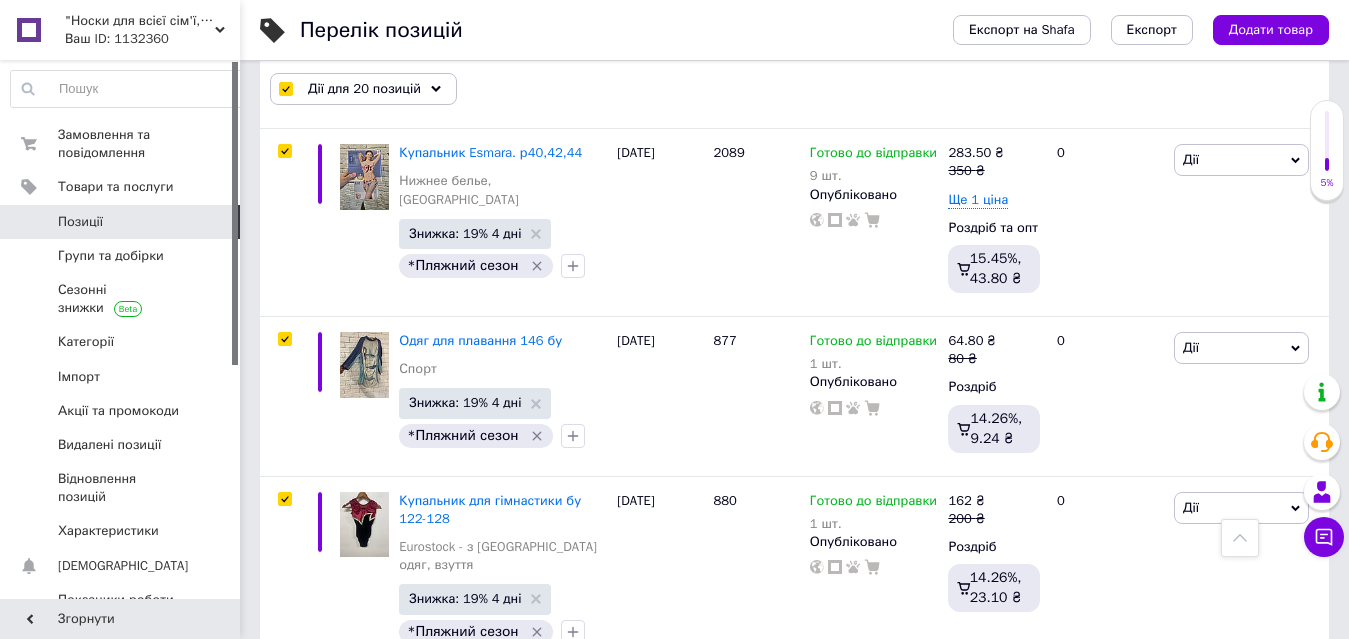 checkbox on "true" 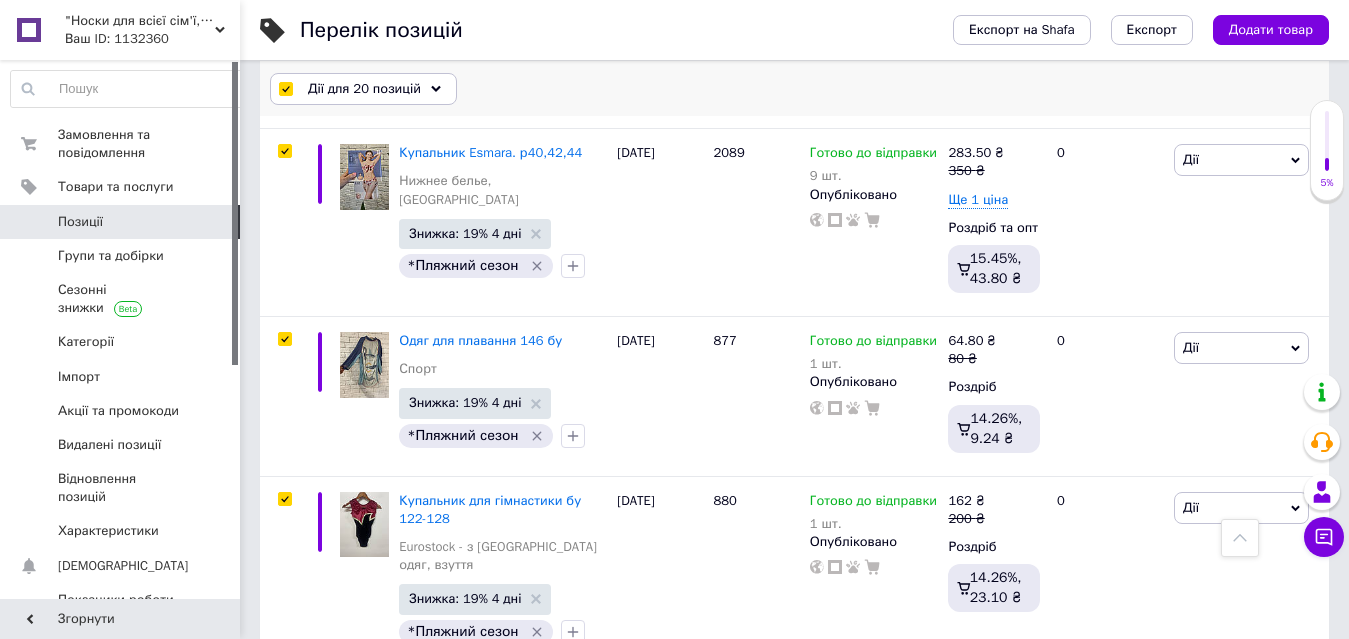 click on "Дії для 20 позицій" at bounding box center (364, 89) 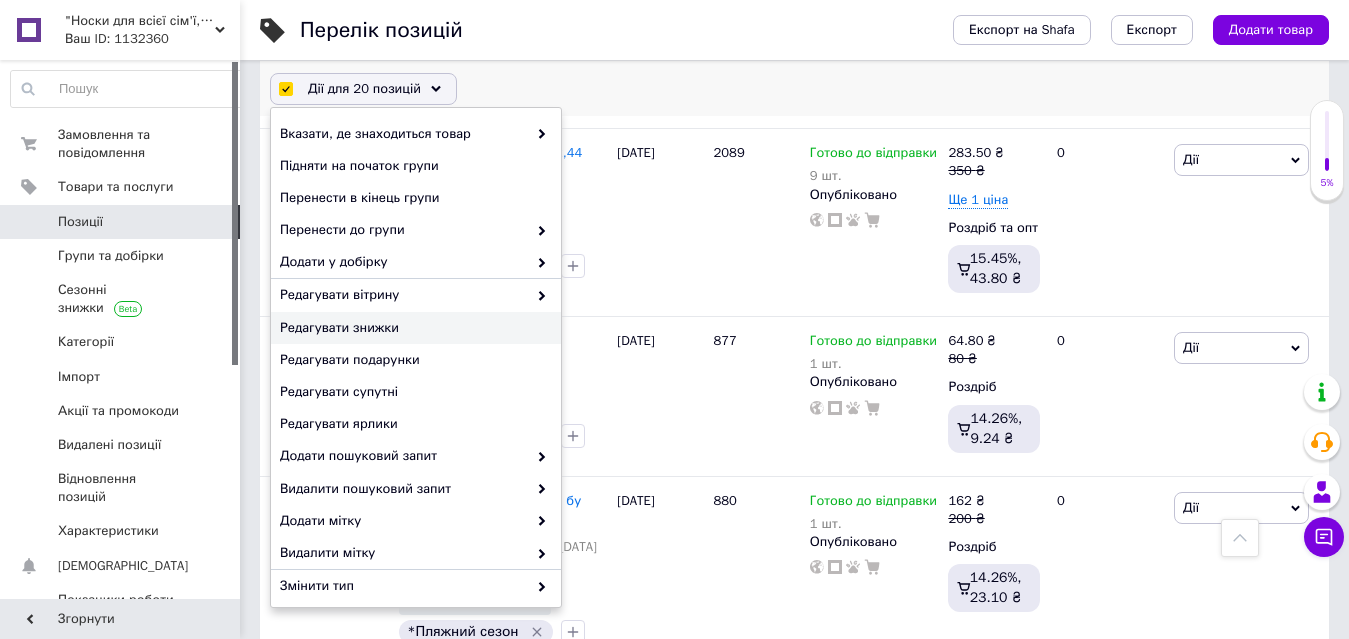 click on "Редагувати знижки" at bounding box center [413, 328] 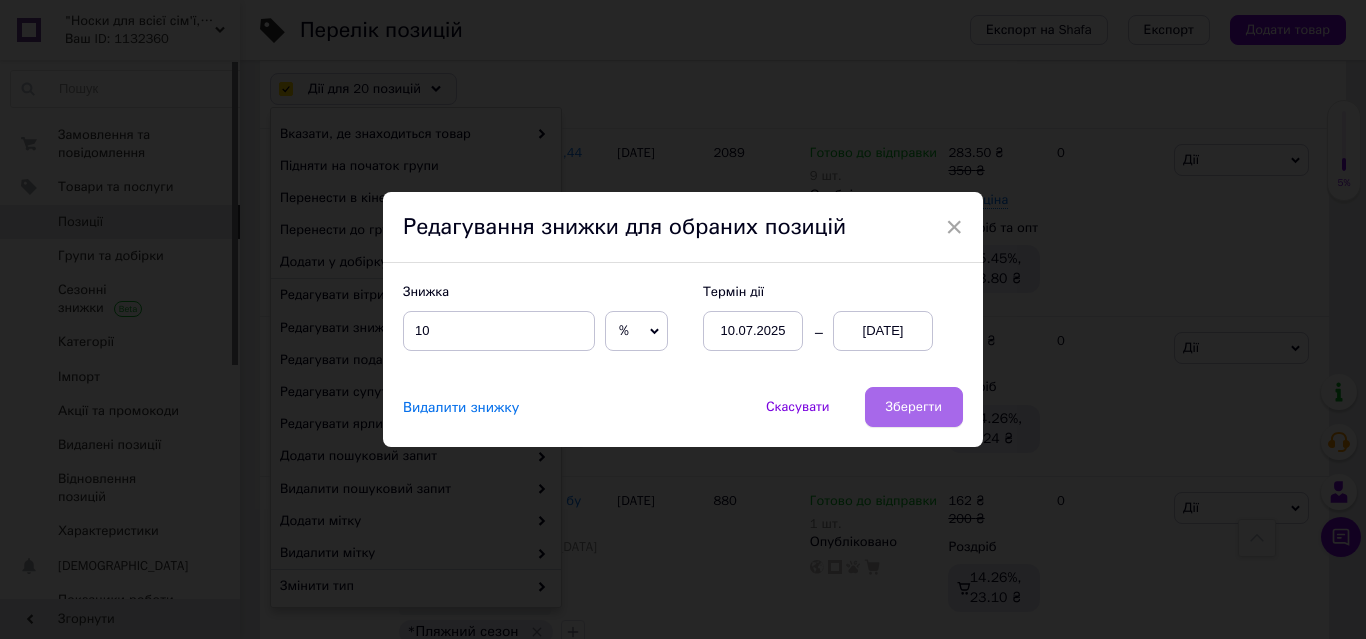 click on "Зберегти" at bounding box center [914, 407] 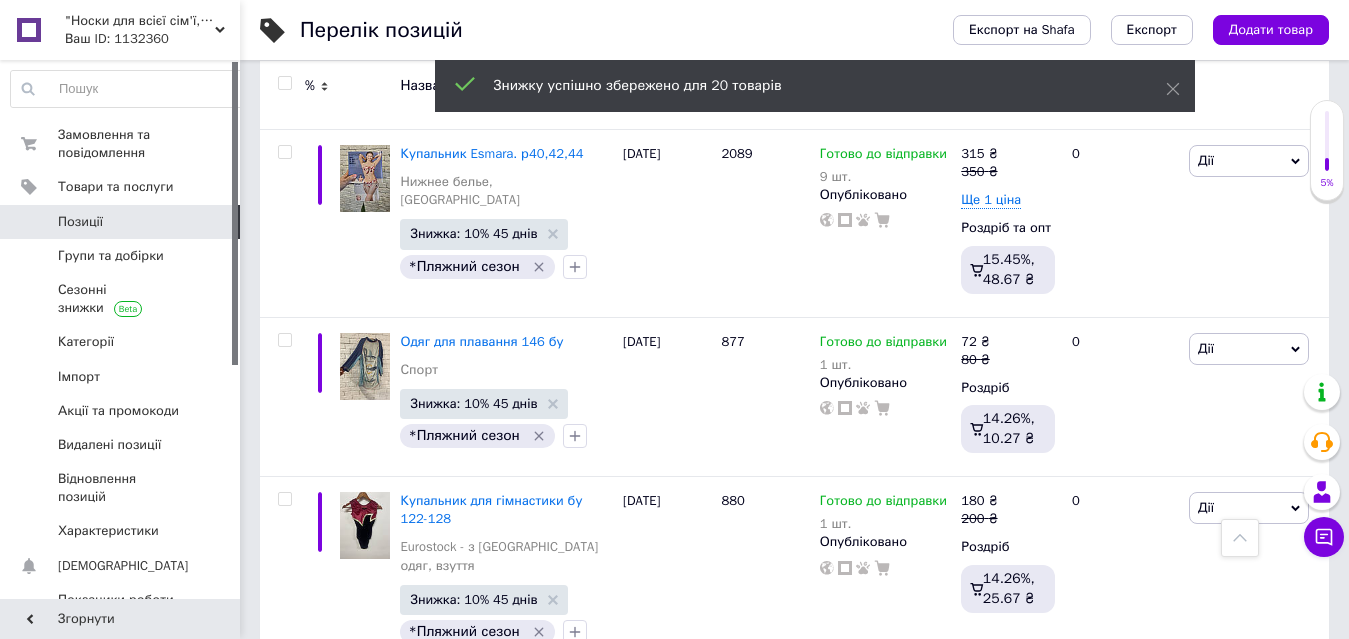 checkbox on "false" 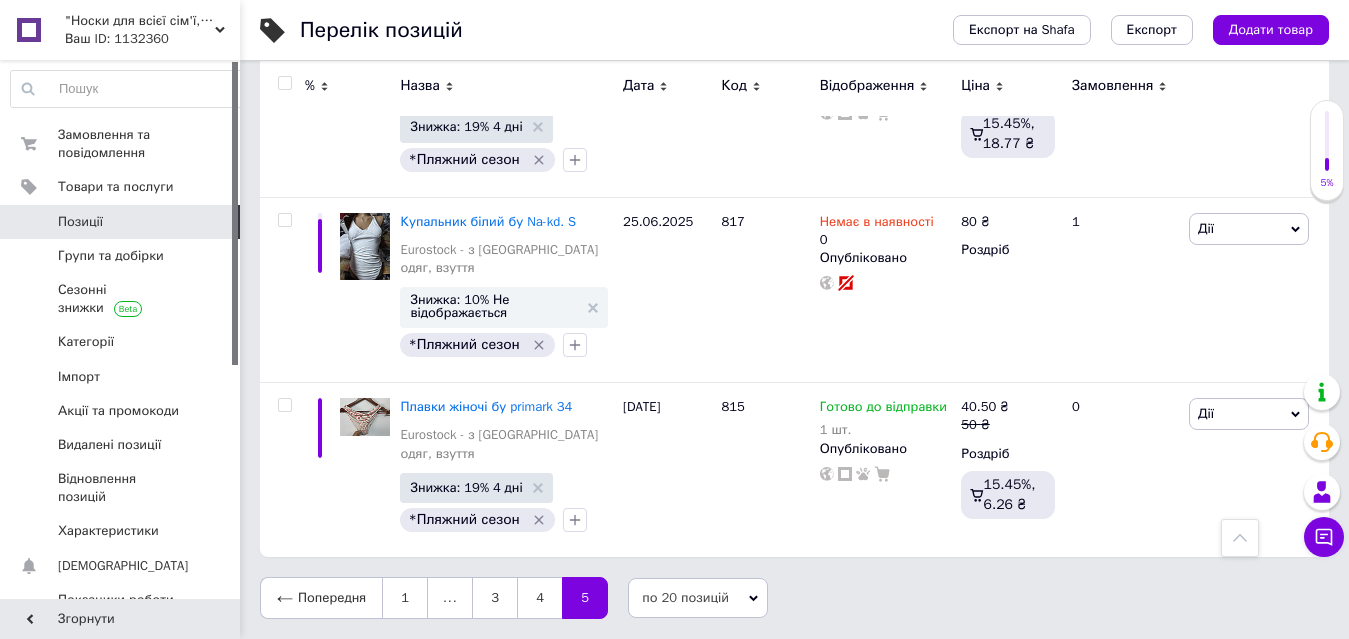 scroll, scrollTop: 1832, scrollLeft: 0, axis: vertical 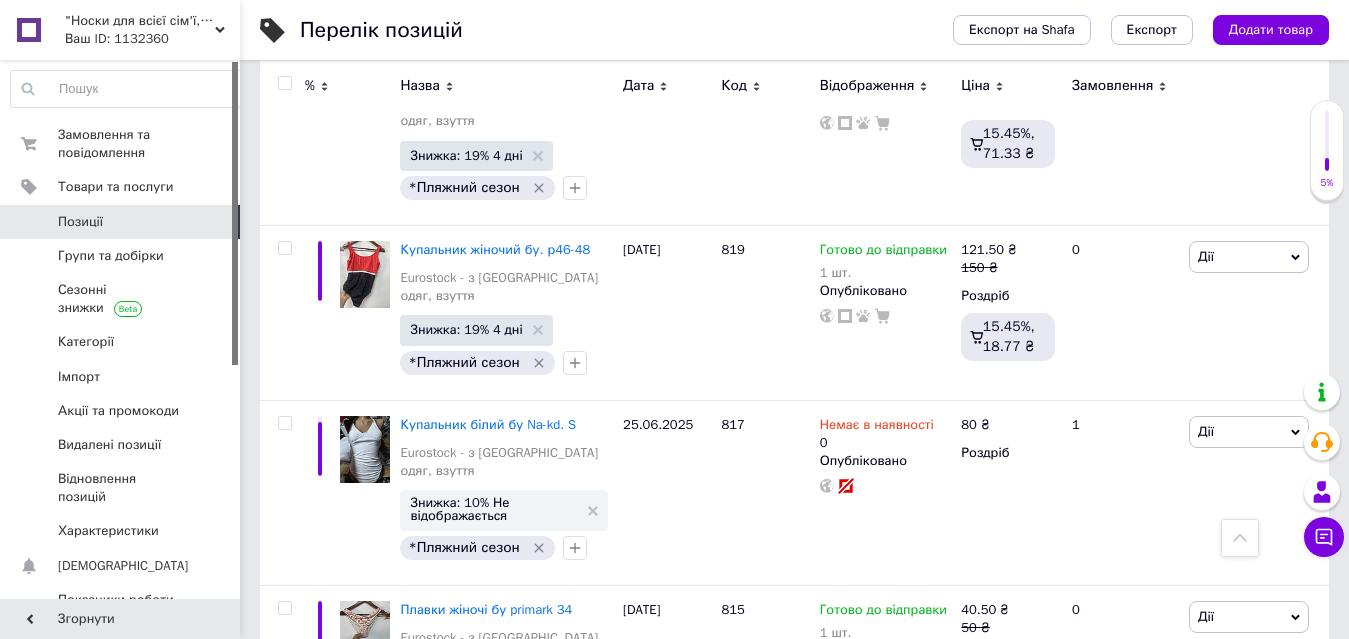 click at bounding box center (284, 83) 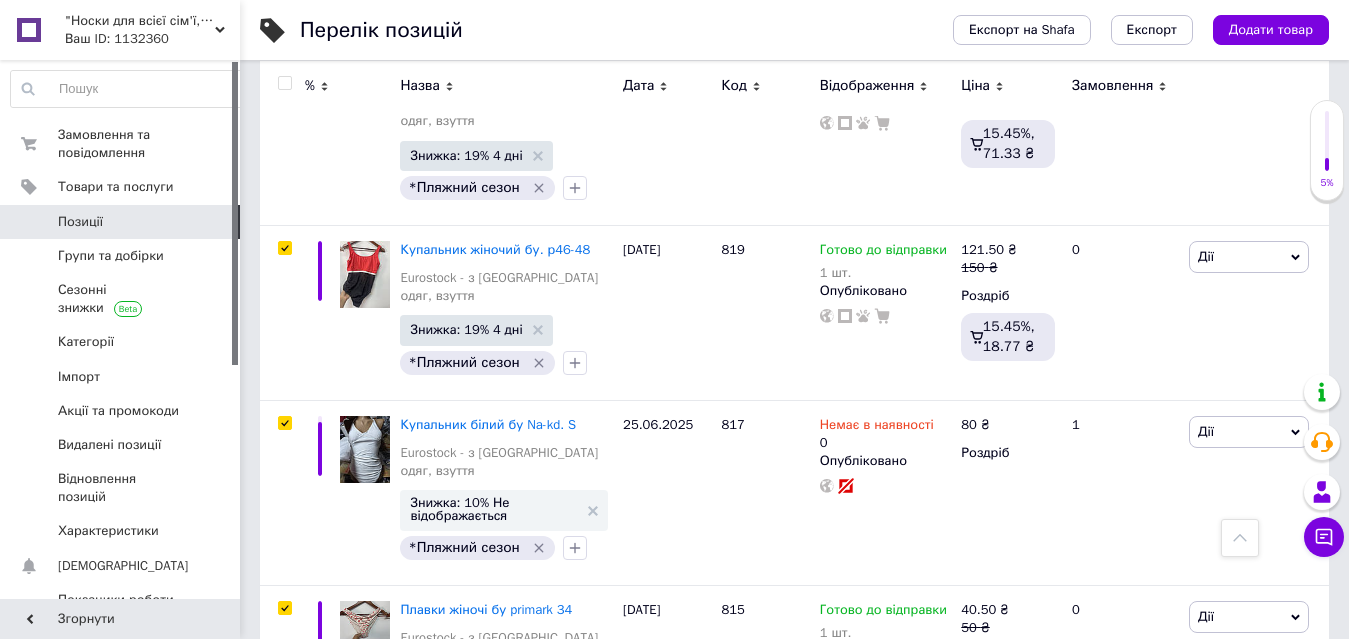 checkbox on "true" 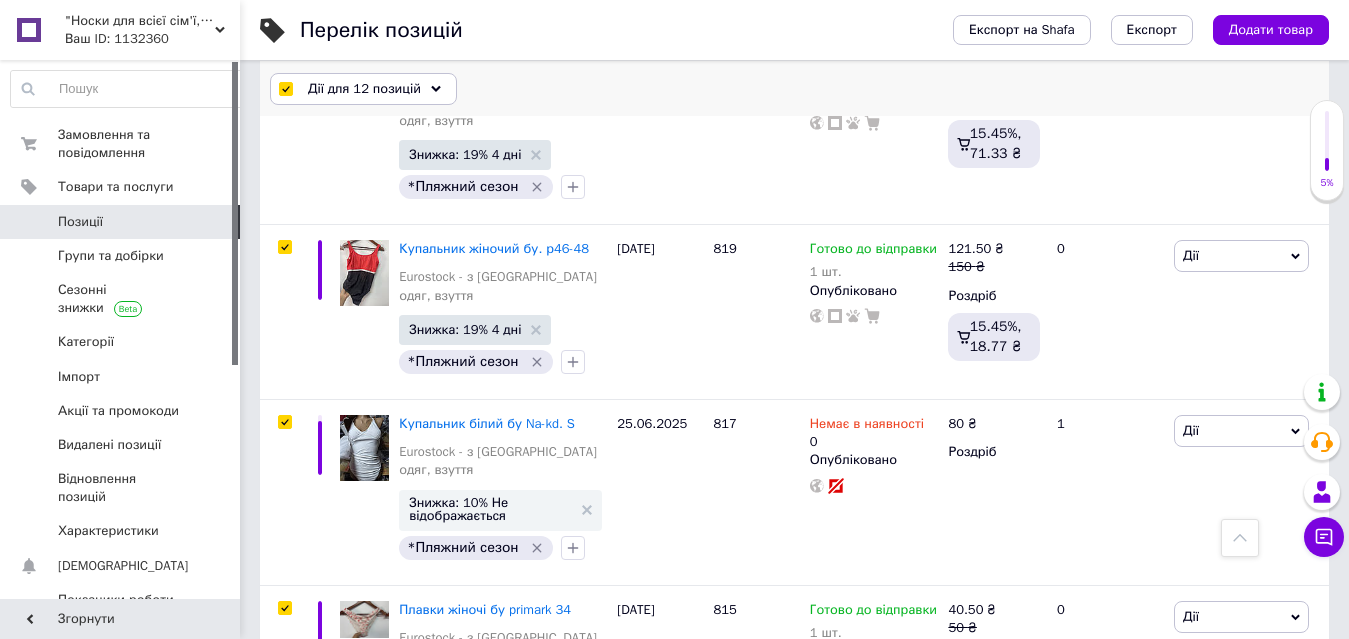 click on "Дії для 12 позицій" at bounding box center (364, 89) 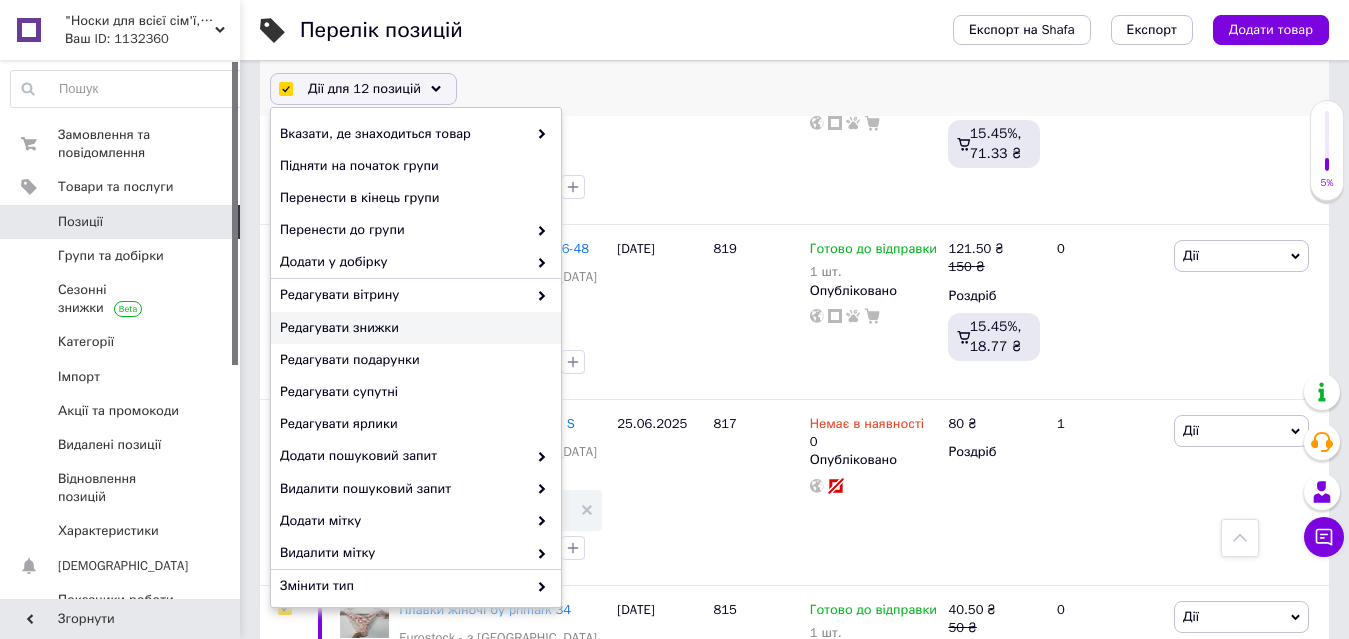 click on "Редагувати знижки" at bounding box center [416, 328] 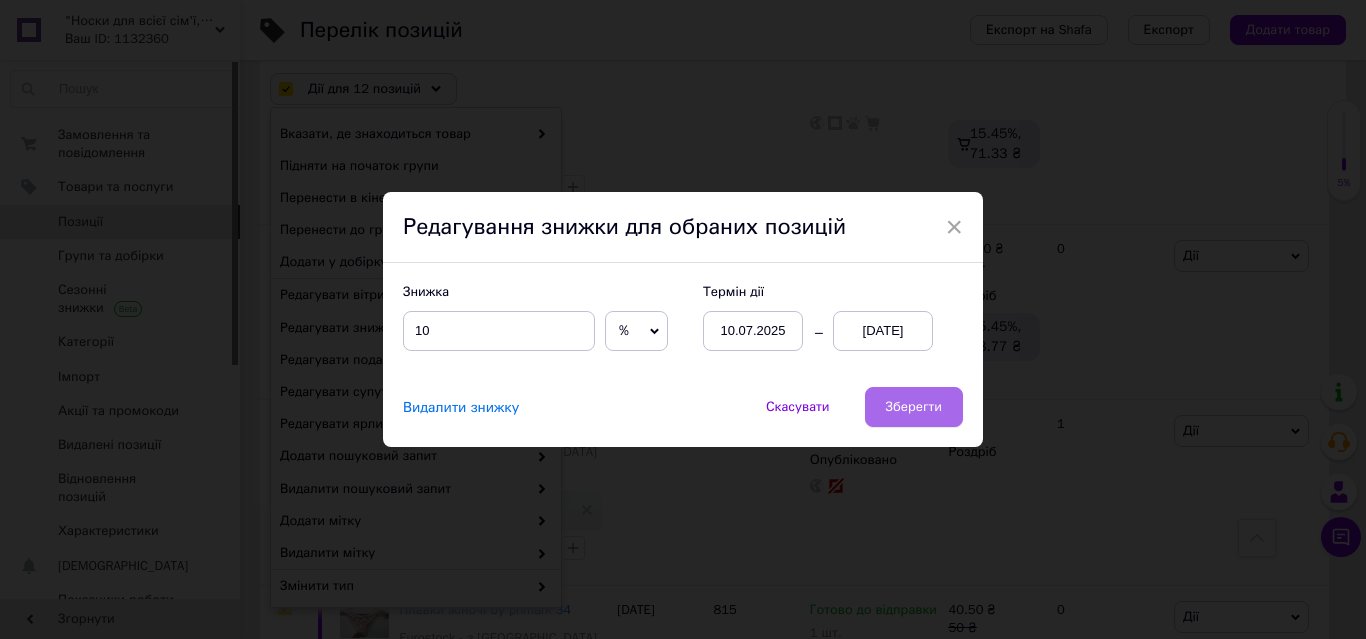 click on "Зберегти" at bounding box center (914, 407) 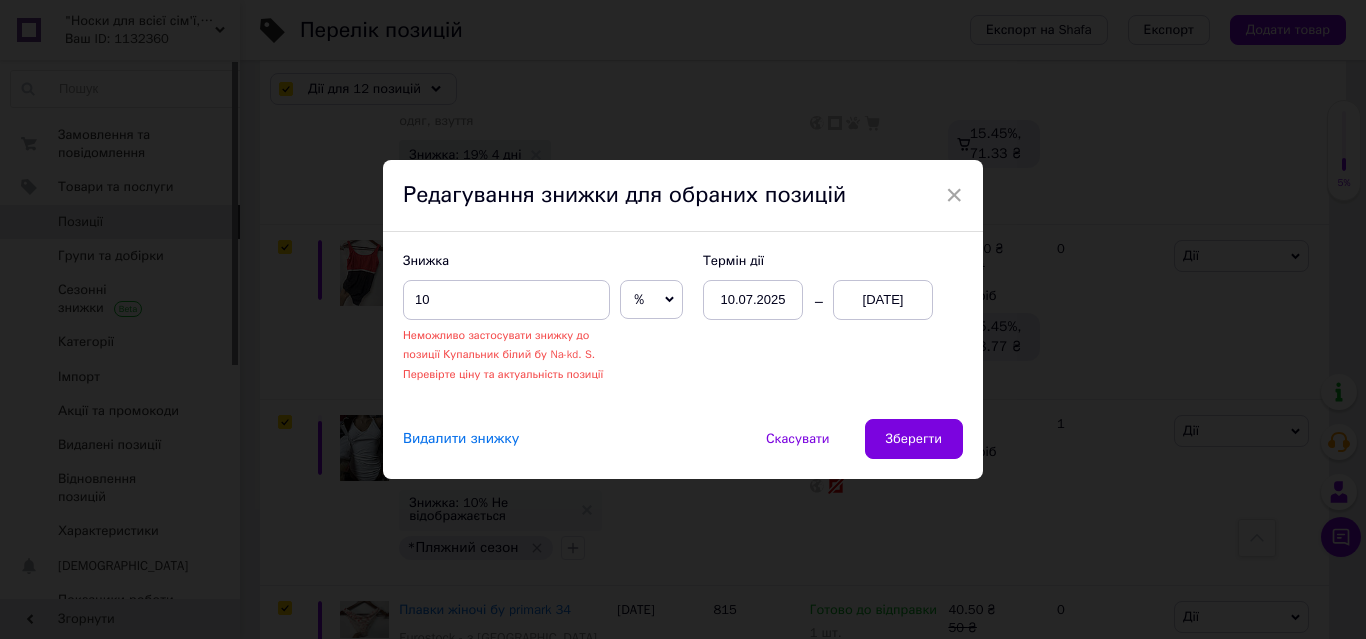 click on "Знижка 10 Неможливо застосувати знижку до позиції Купальник білий бу Na-kd. S. Перевірте ціну та актуальність позиції % ₴ Термін дії 10.07.2025 24.08.2025" at bounding box center [683, 326] 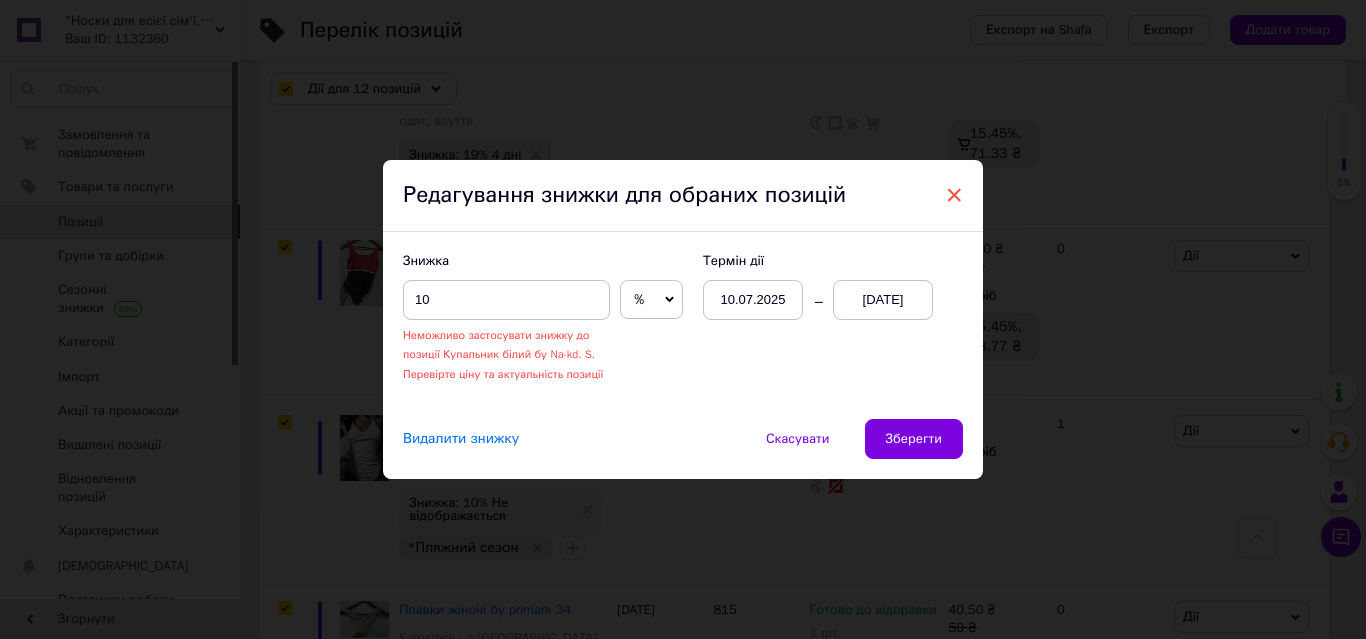 click on "×" at bounding box center (954, 195) 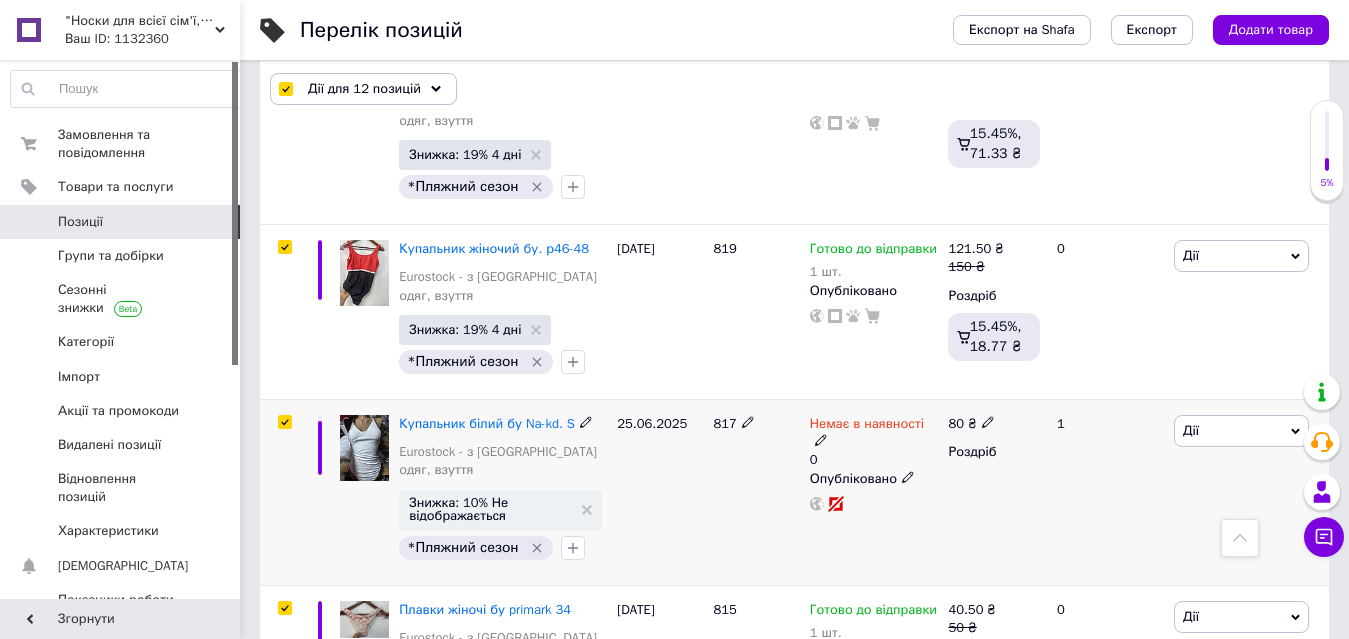 click at bounding box center [284, 422] 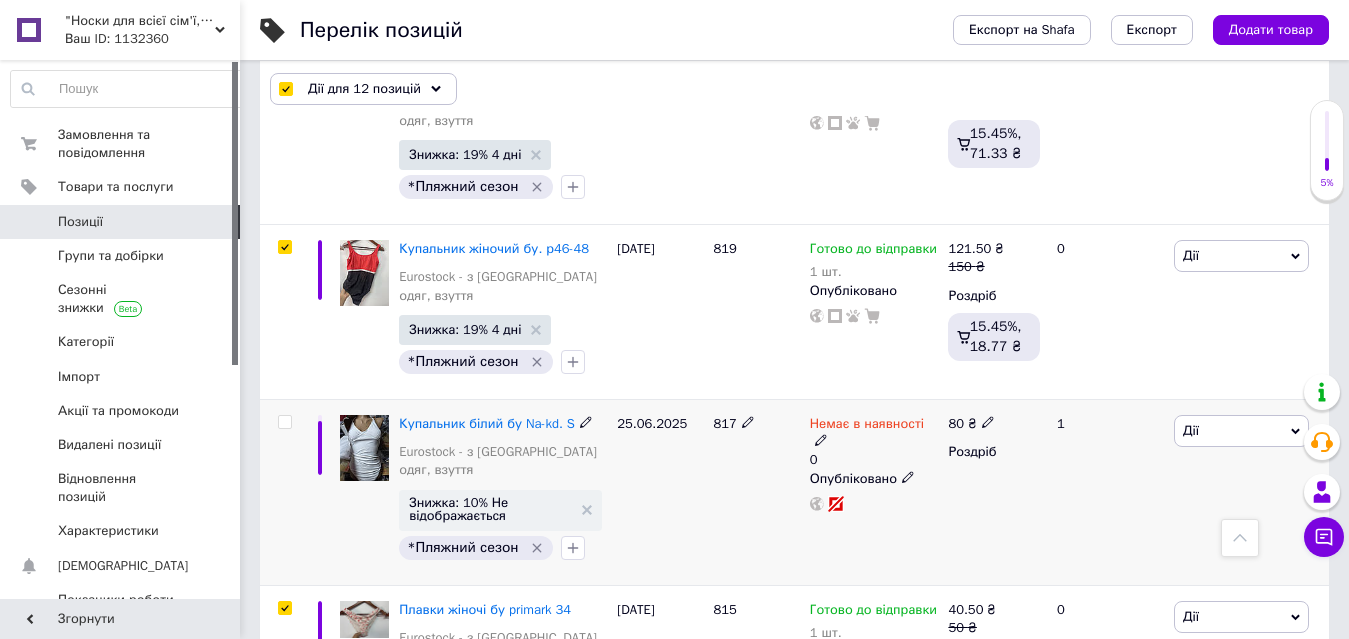 checkbox on "false" 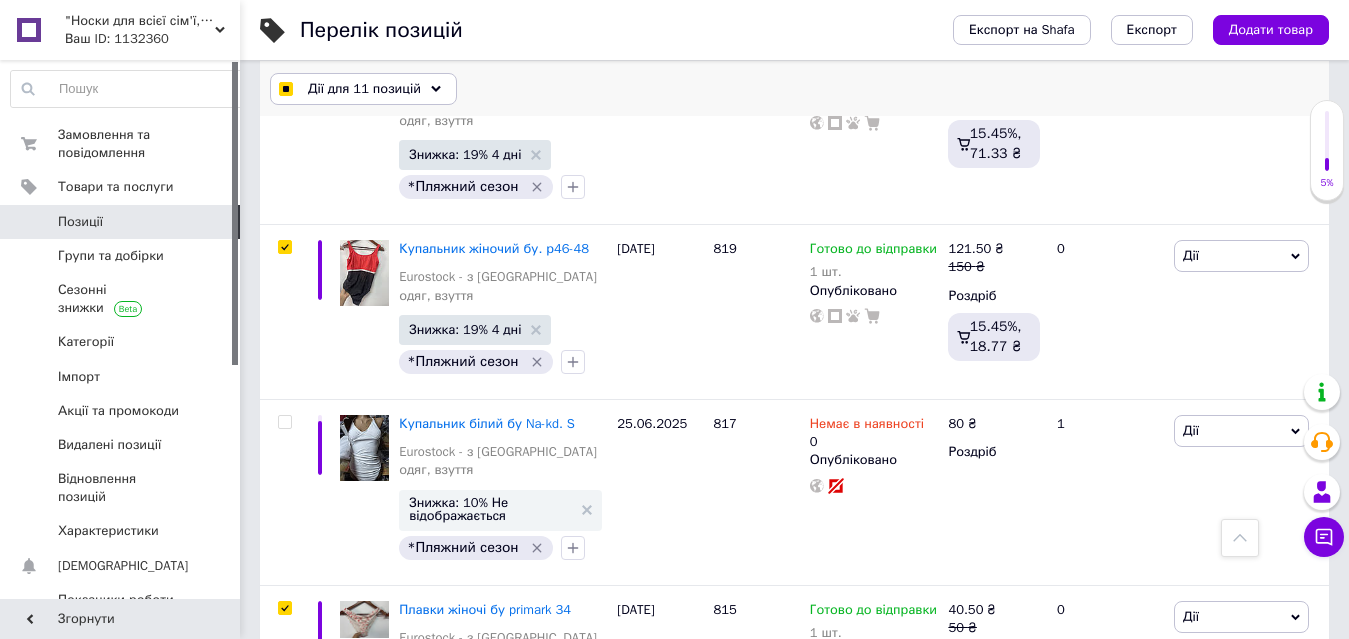 click on "Дії для 11 позицій" at bounding box center [364, 89] 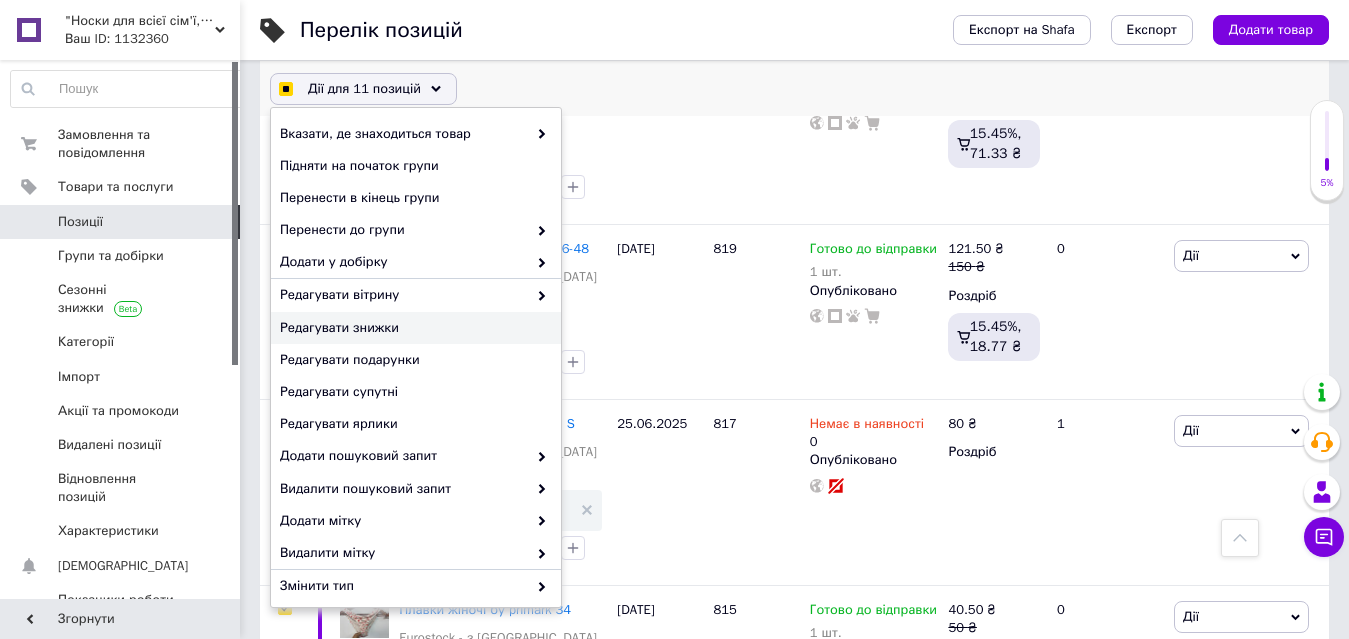 checkbox on "true" 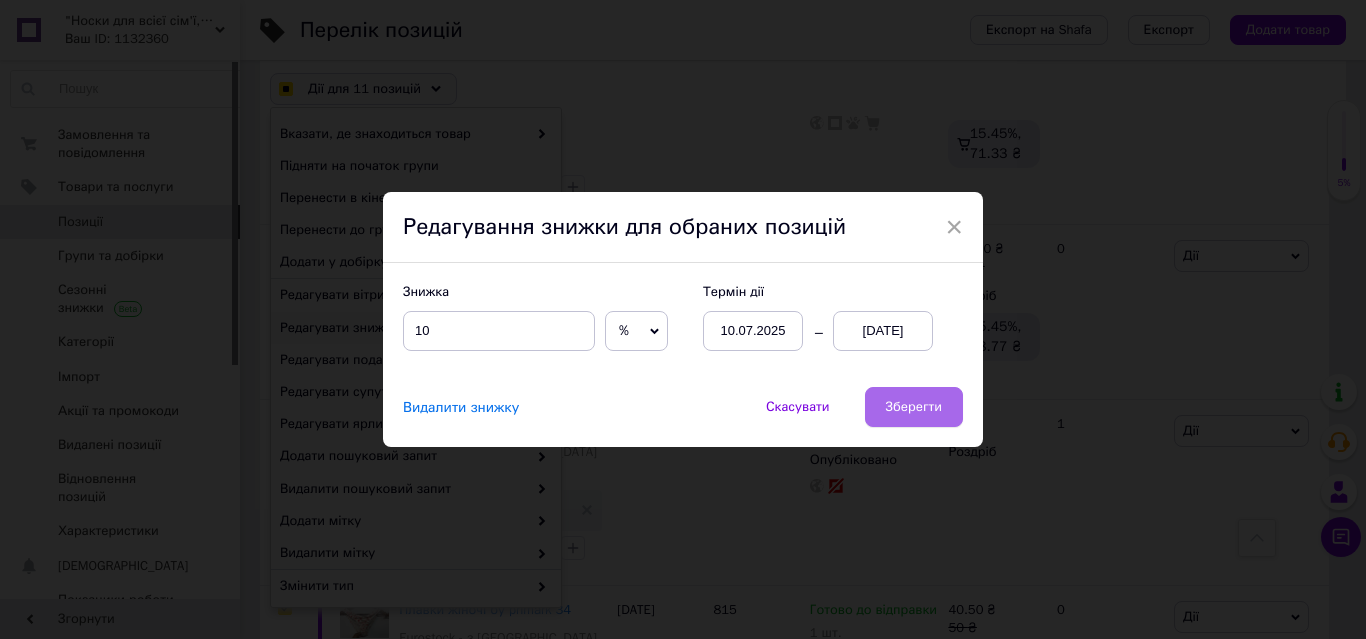 click on "Зберегти" at bounding box center (914, 407) 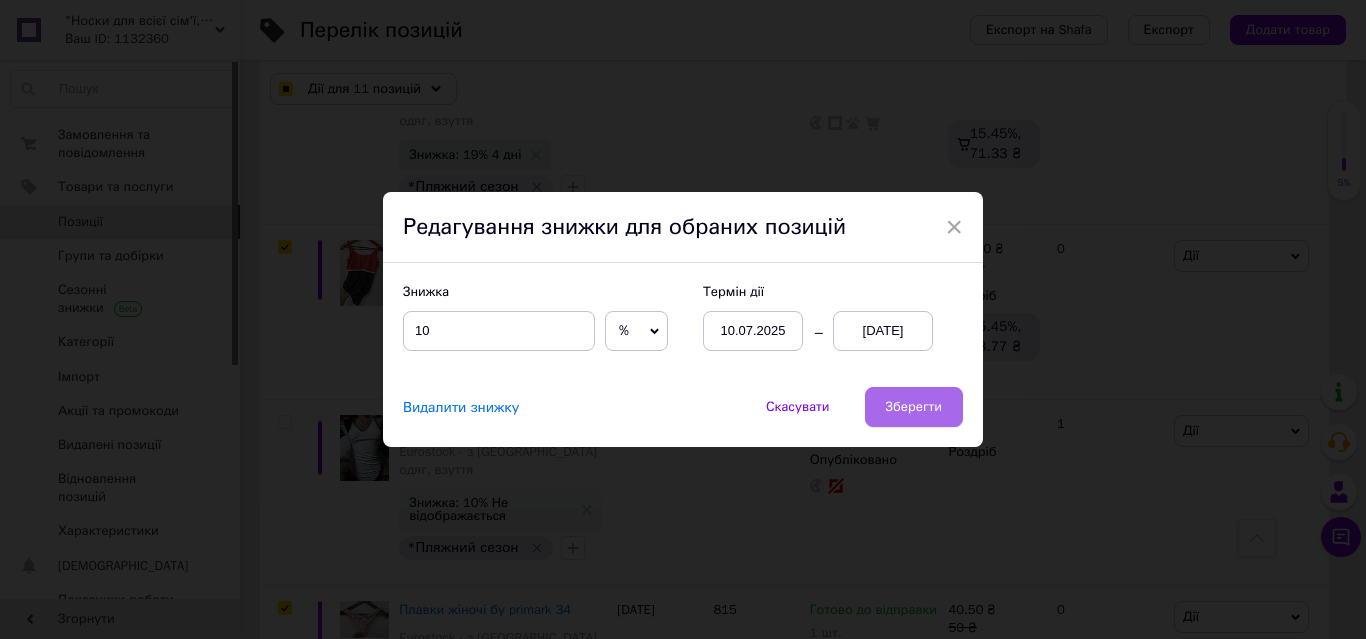 checkbox on "true" 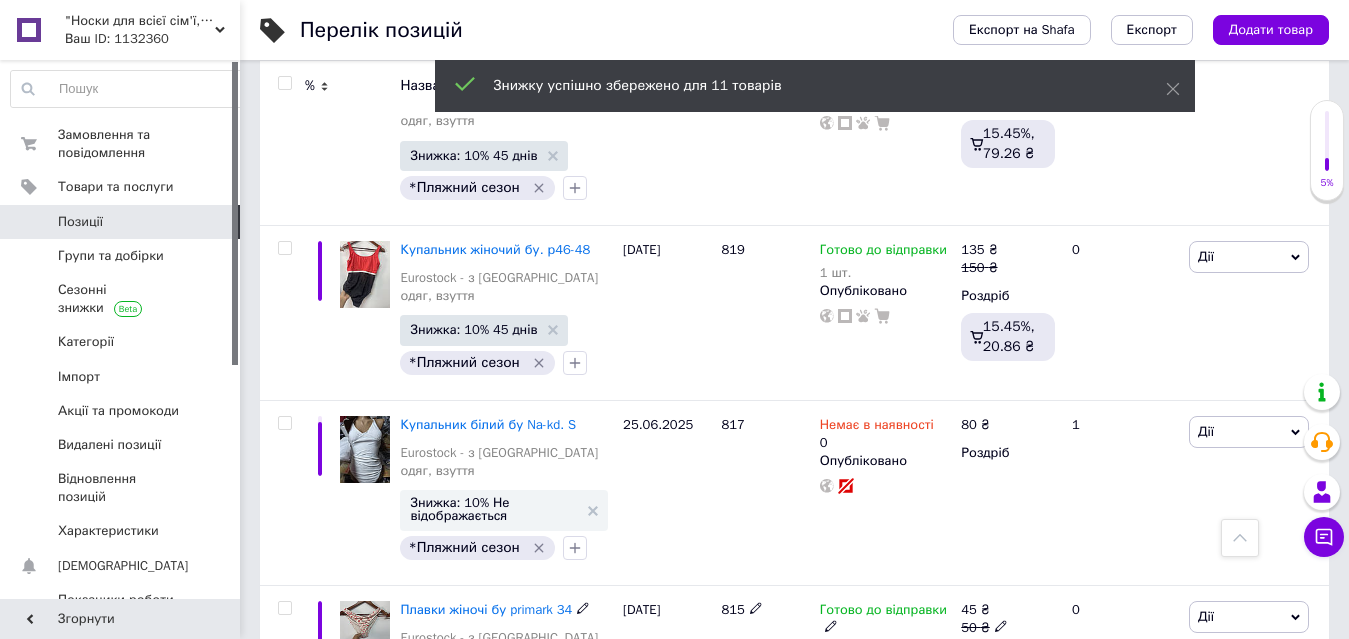 checkbox on "false" 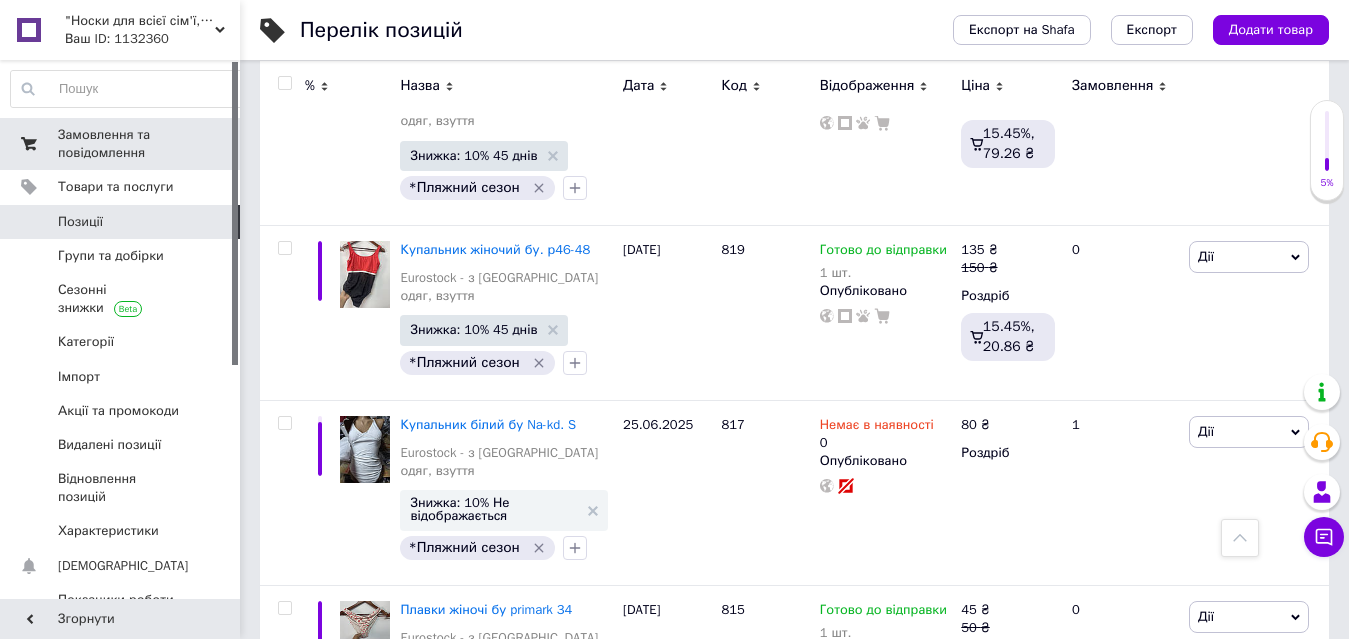 click on "Замовлення та повідомлення" at bounding box center (121, 144) 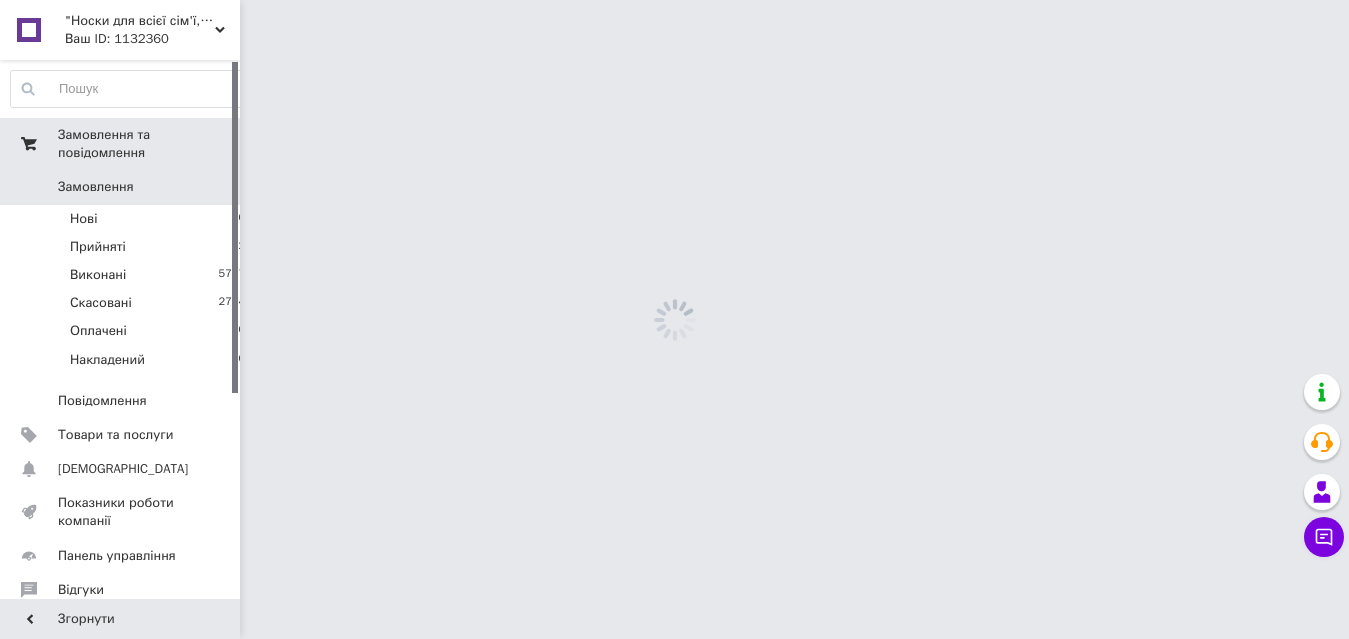 scroll, scrollTop: 0, scrollLeft: 0, axis: both 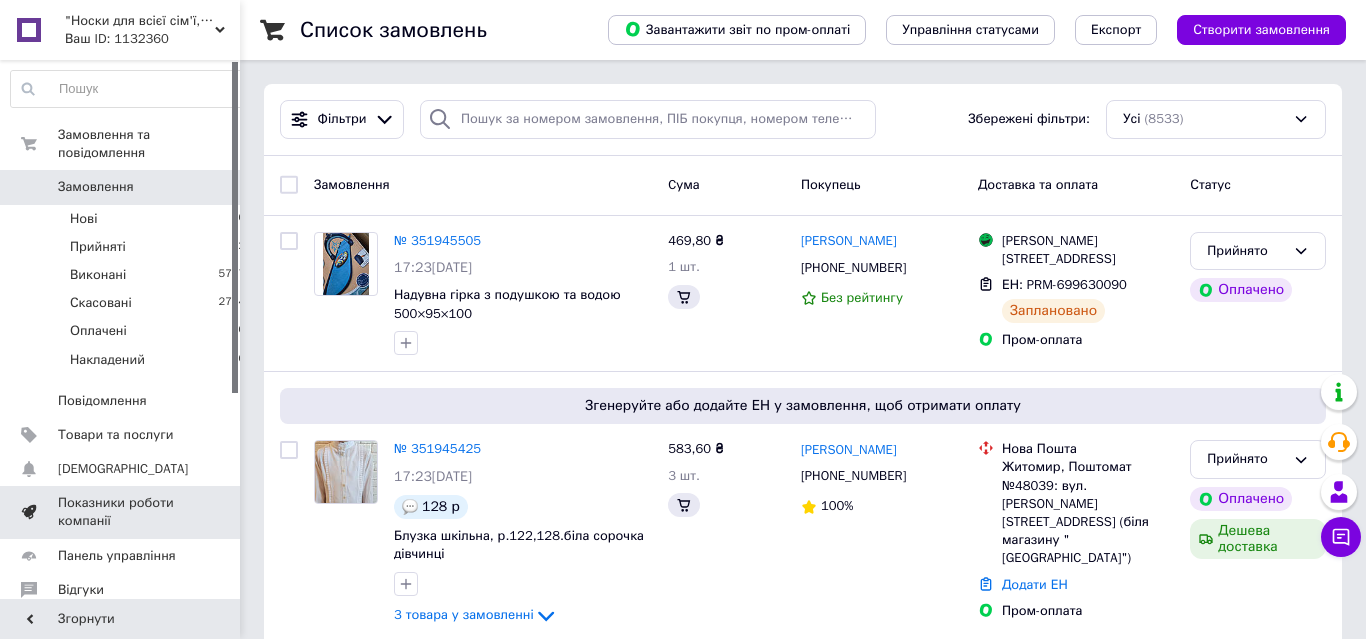click on "Показники роботи компанії" at bounding box center [121, 512] 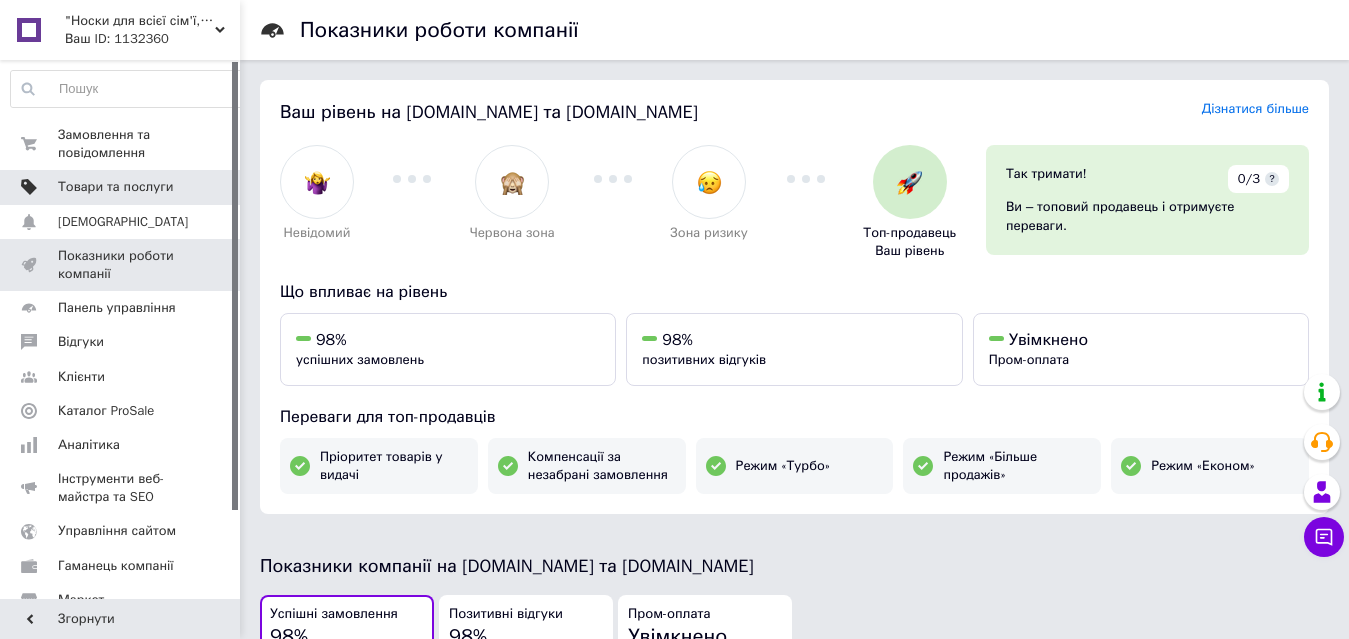 click on "Товари та послуги" at bounding box center [115, 187] 